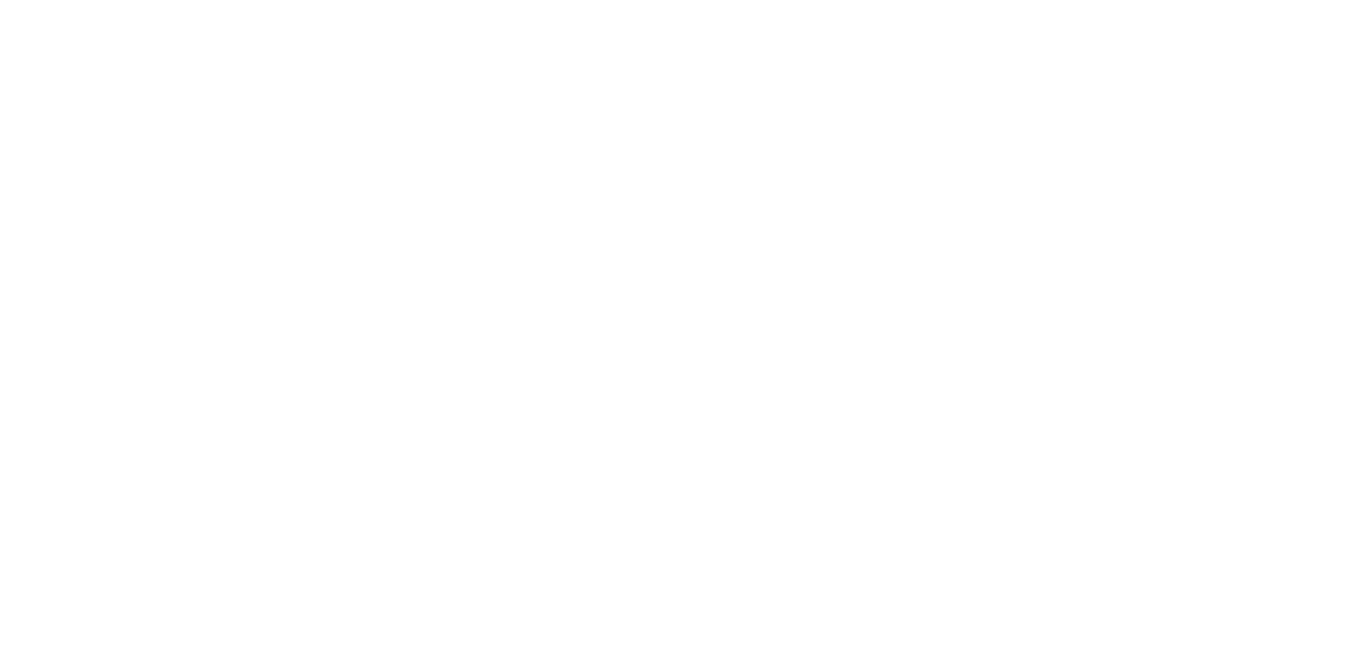 scroll, scrollTop: 0, scrollLeft: 0, axis: both 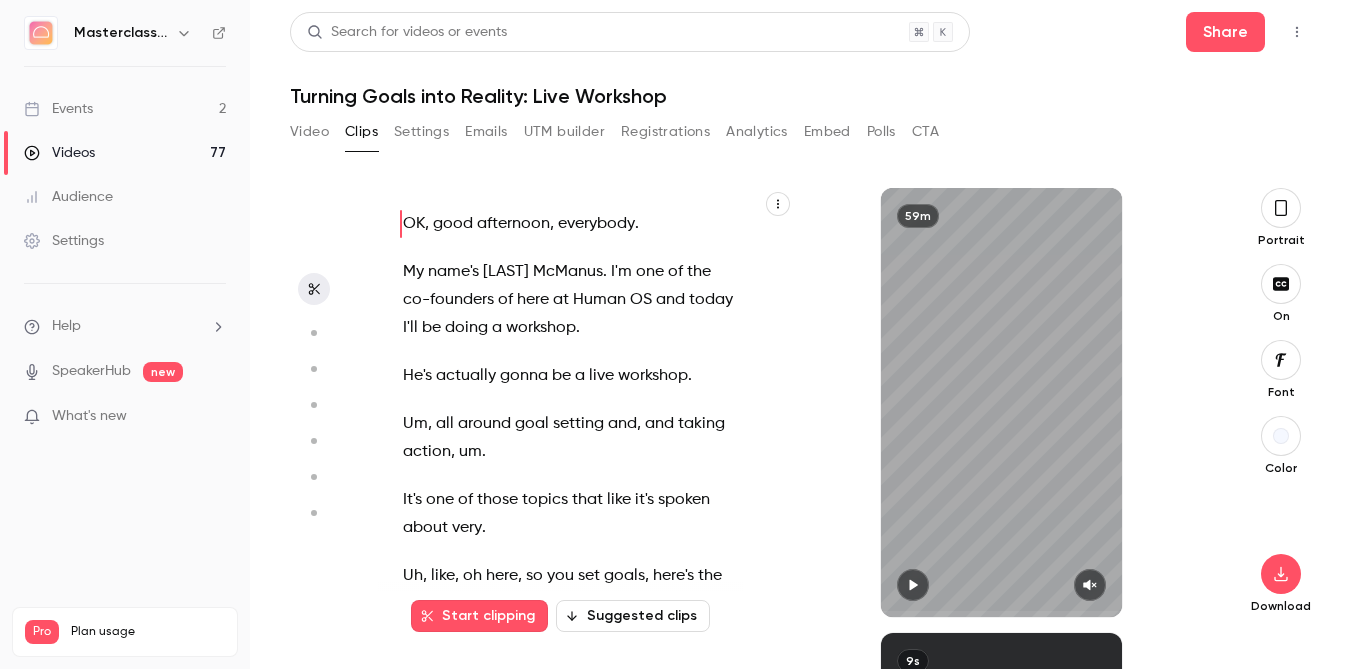 click on "Videos 77" at bounding box center (125, 153) 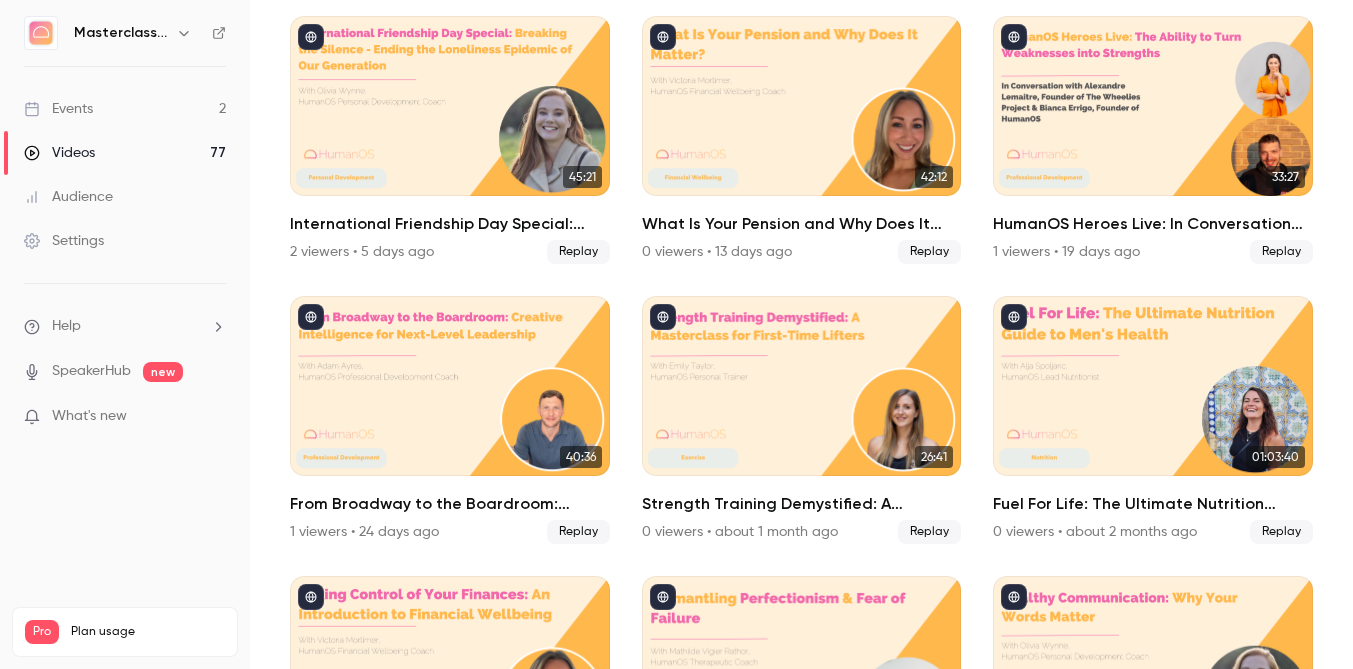 scroll, scrollTop: 168, scrollLeft: 0, axis: vertical 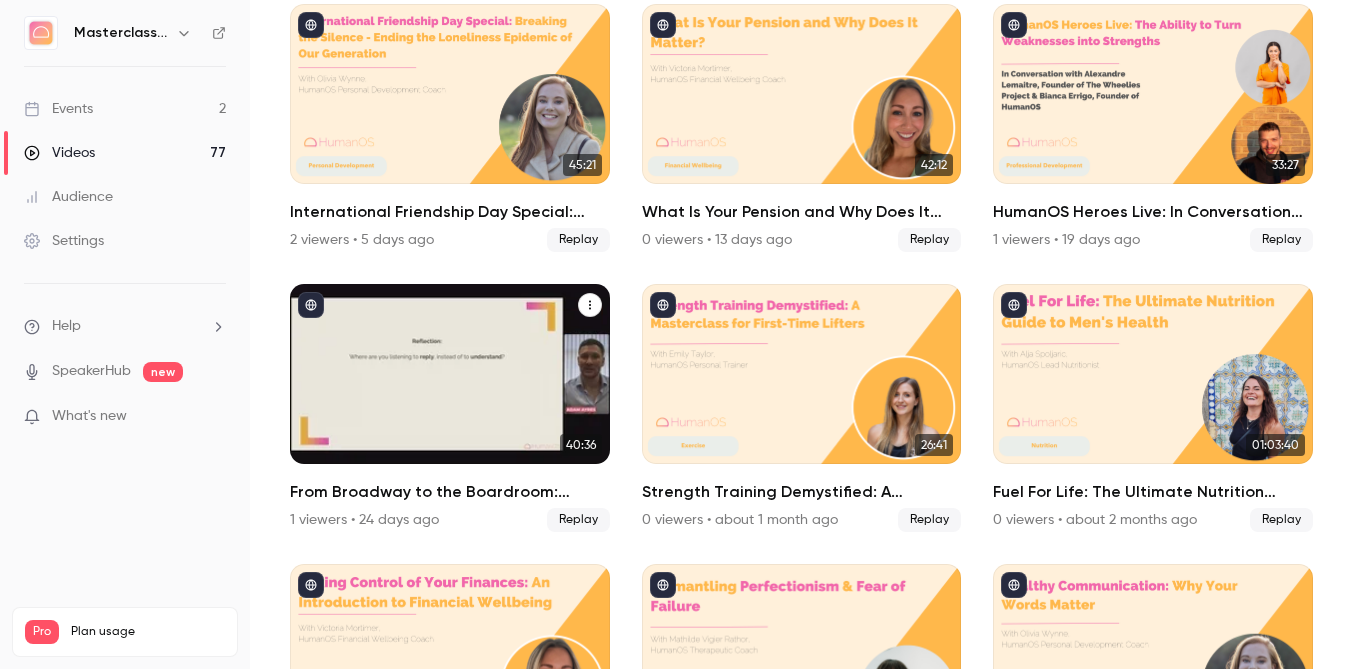 click at bounding box center (450, 374) 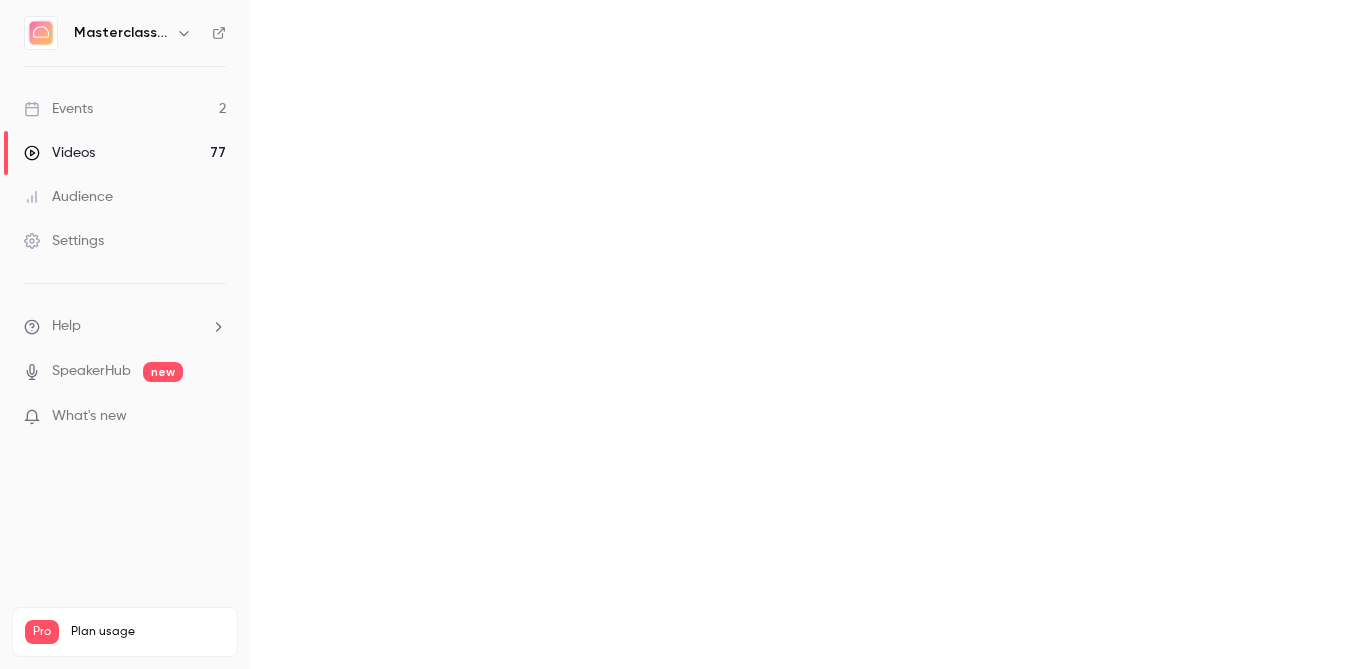 scroll, scrollTop: 0, scrollLeft: 0, axis: both 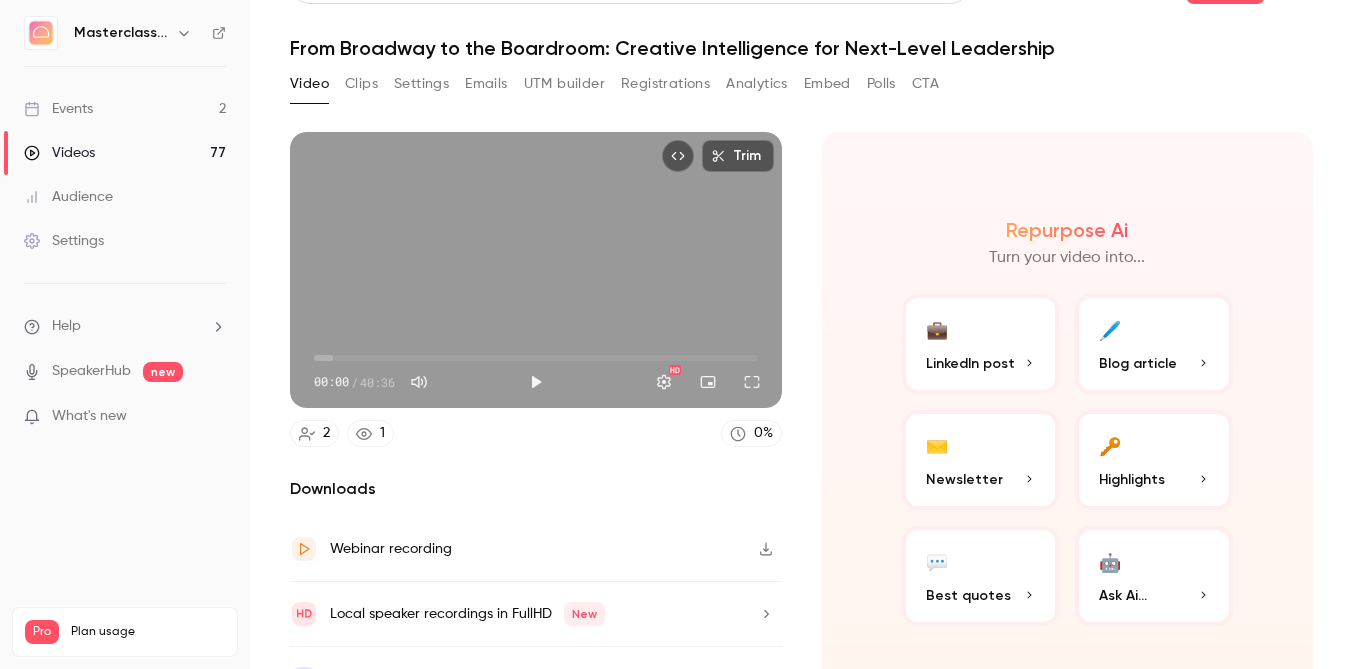 click on "Clips" at bounding box center (361, 84) 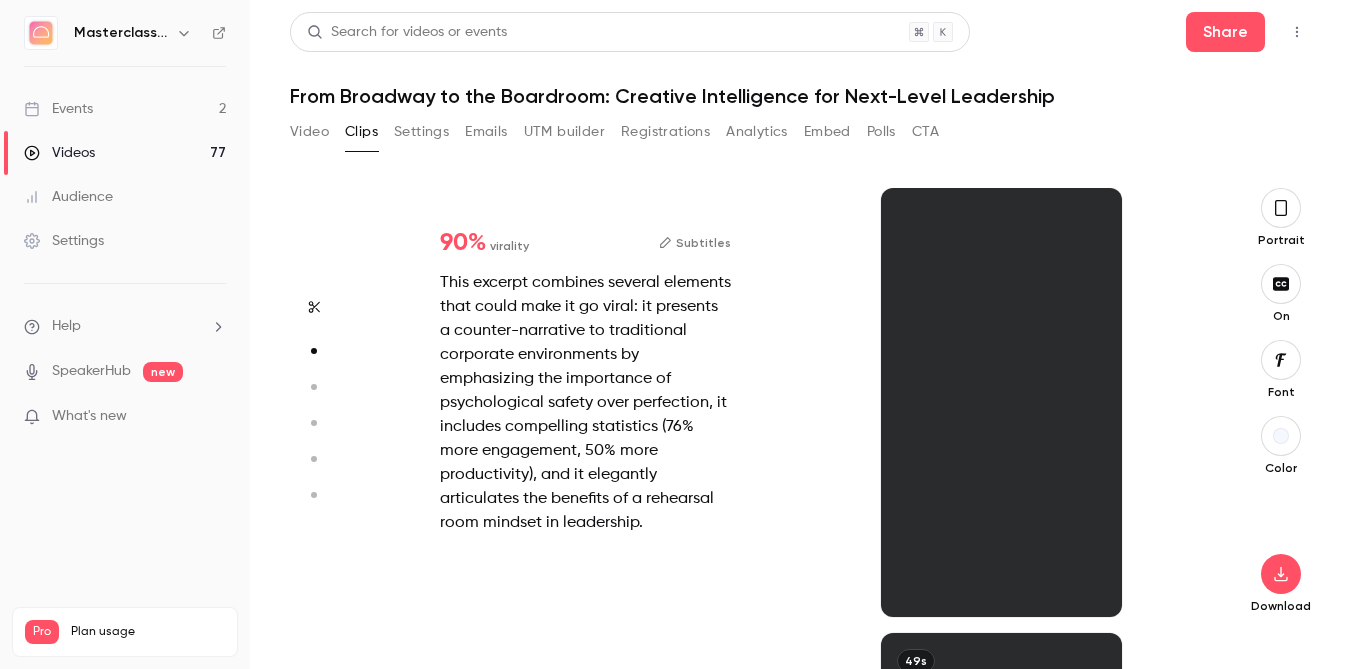 scroll, scrollTop: 445, scrollLeft: 0, axis: vertical 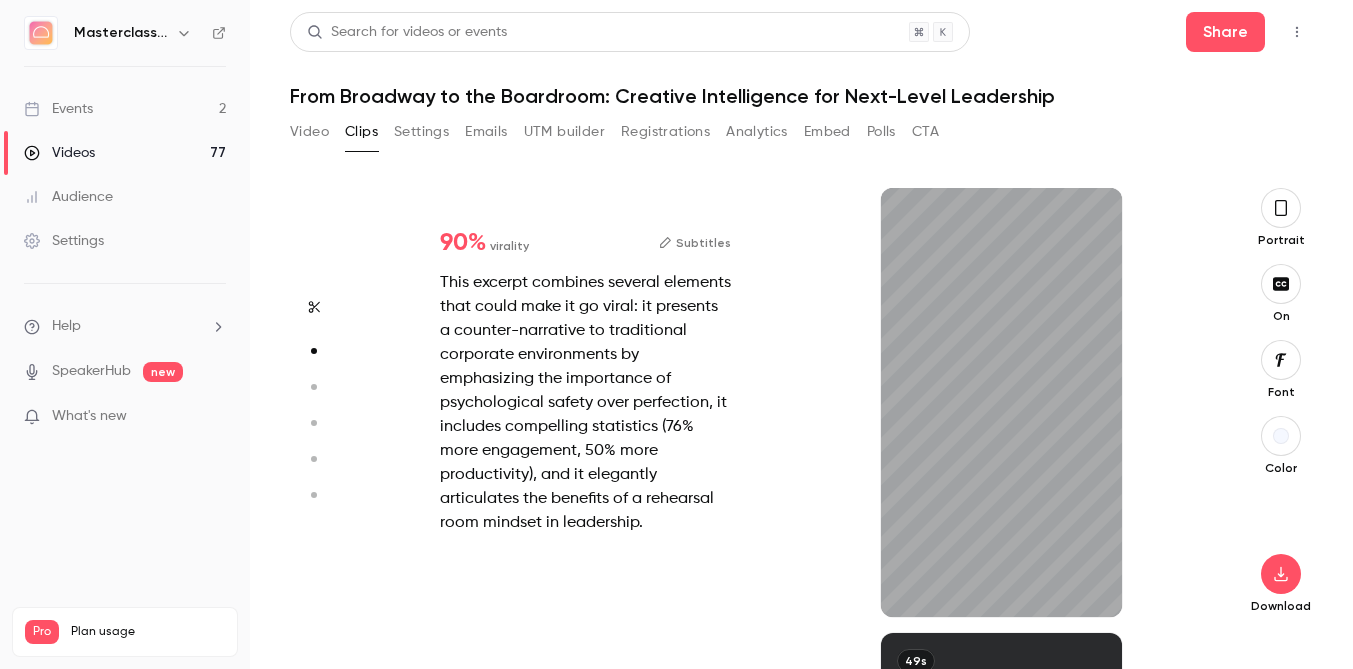 click at bounding box center (1281, 208) 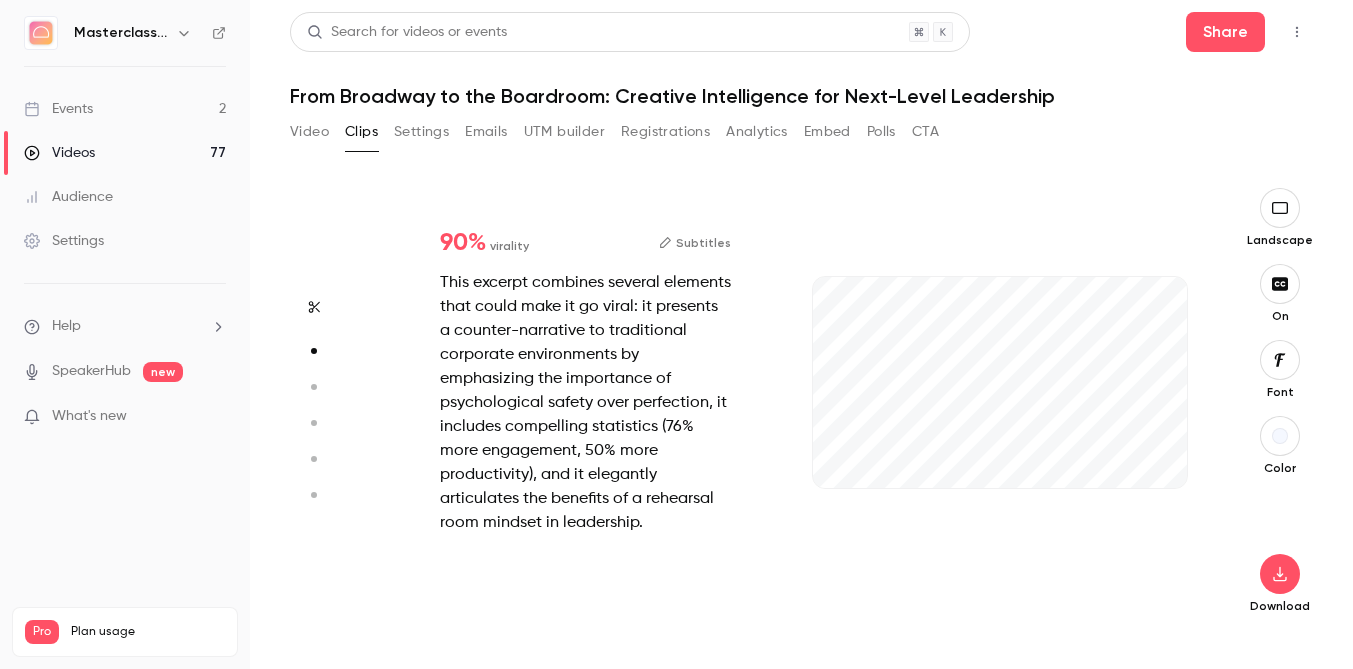 click at bounding box center (1280, 436) 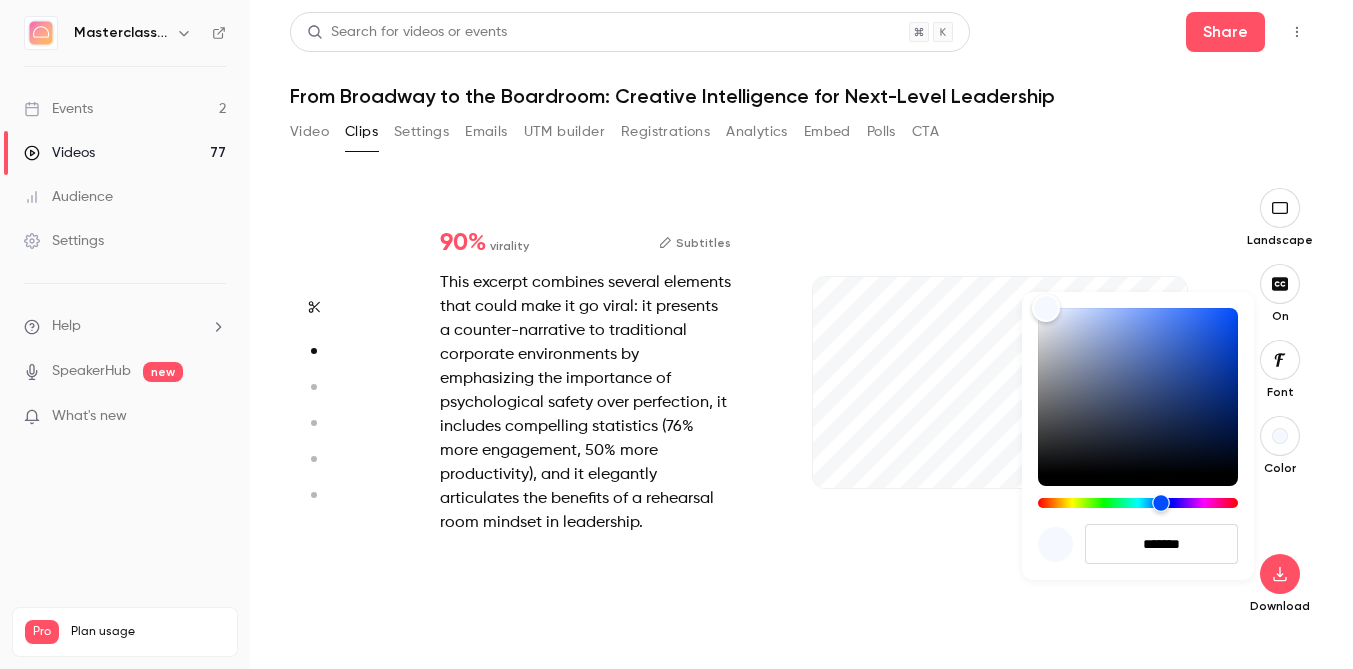 click at bounding box center [1138, 503] 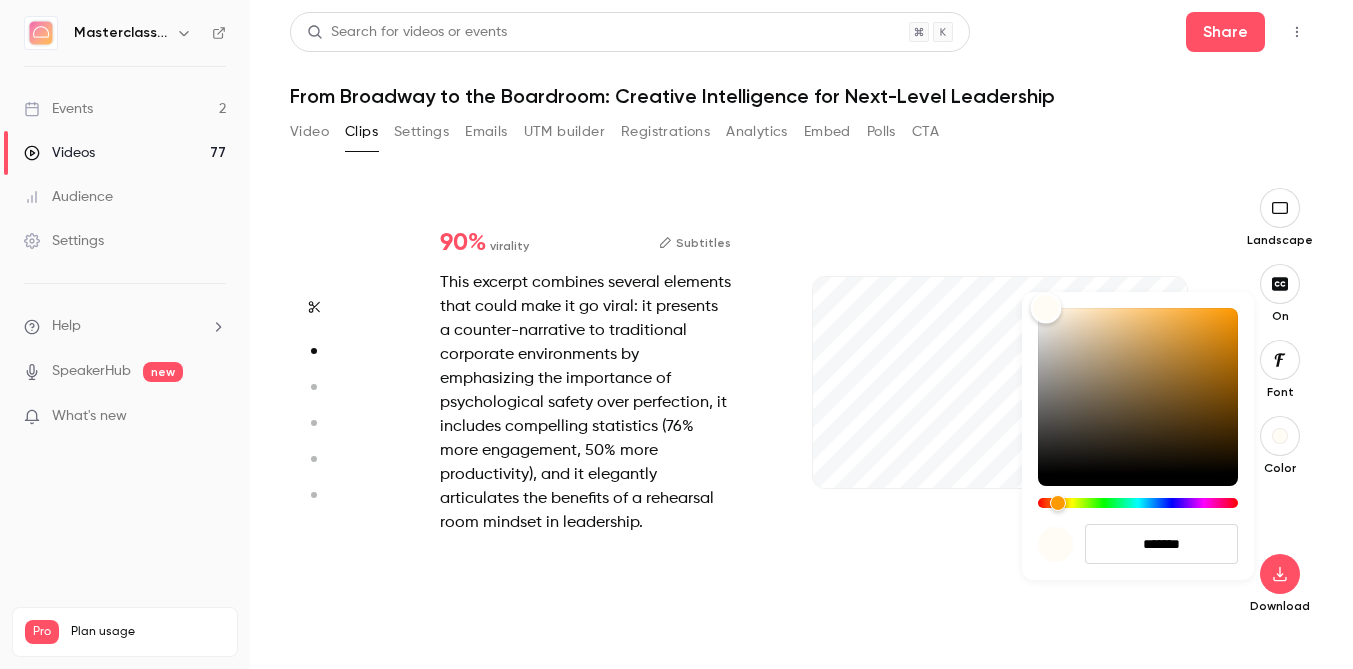 type on "****" 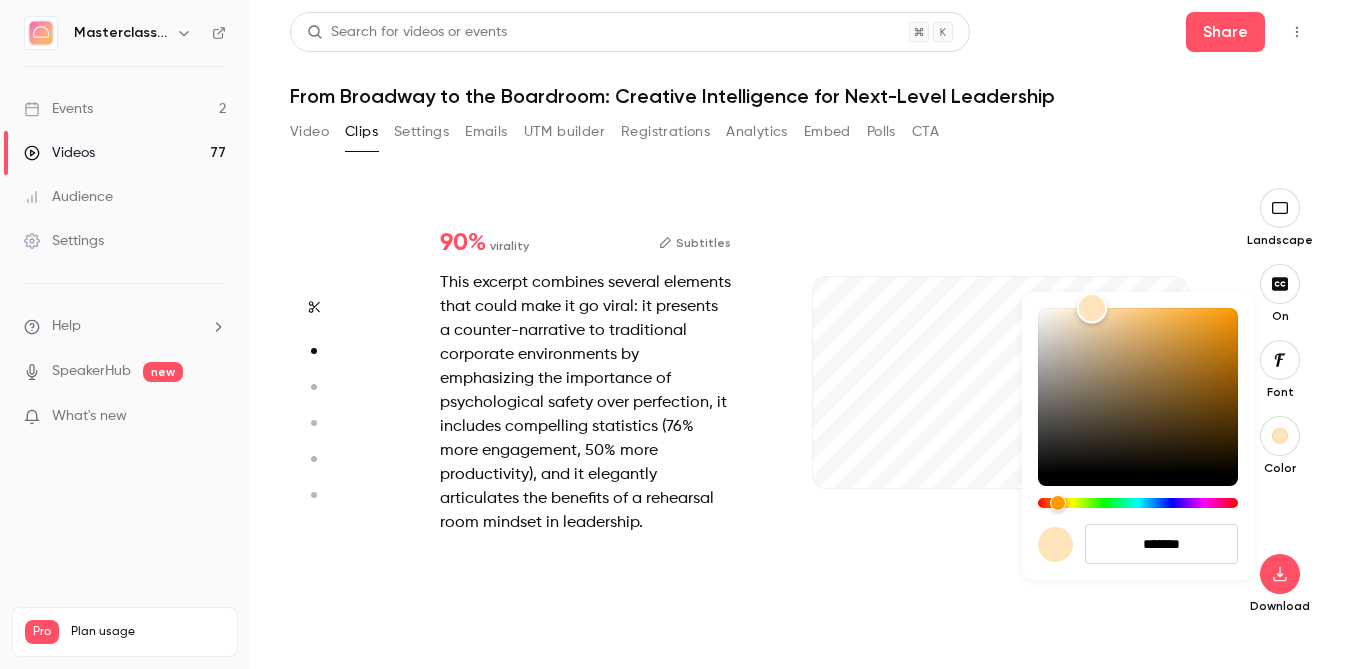 type on "*******" 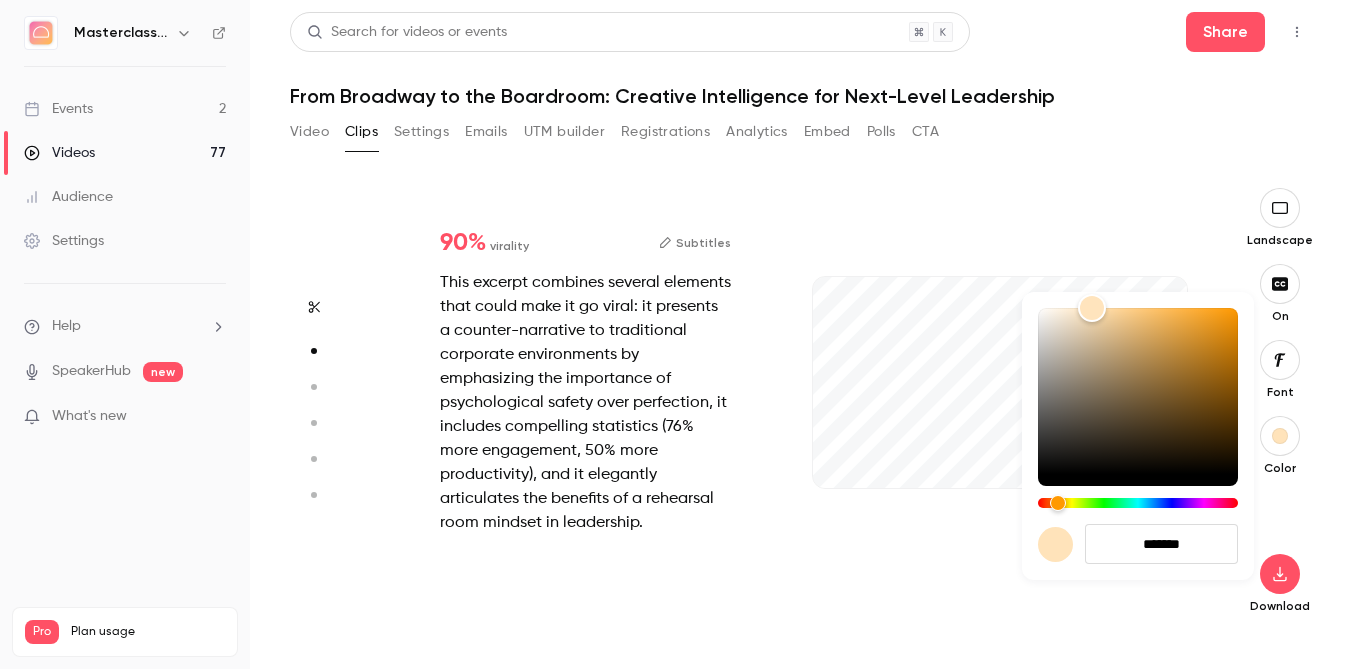 click at bounding box center (676, 334) 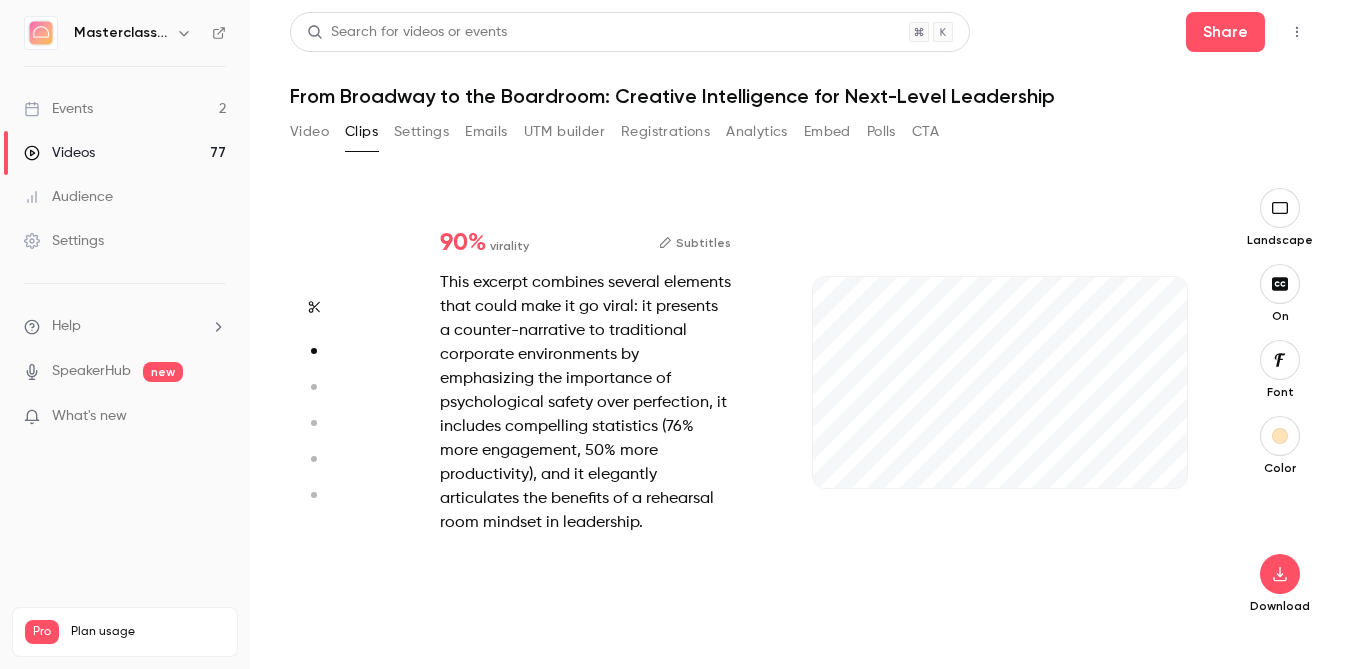 click at bounding box center (1280, 436) 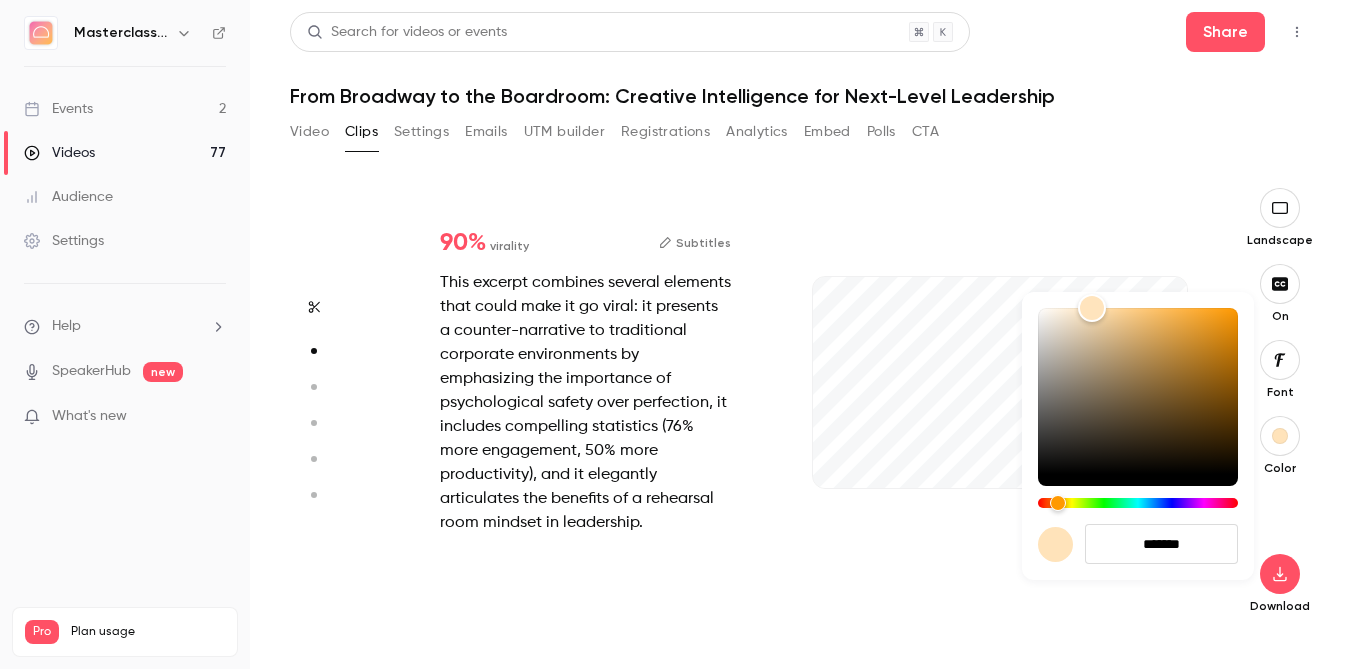 click at bounding box center (676, 334) 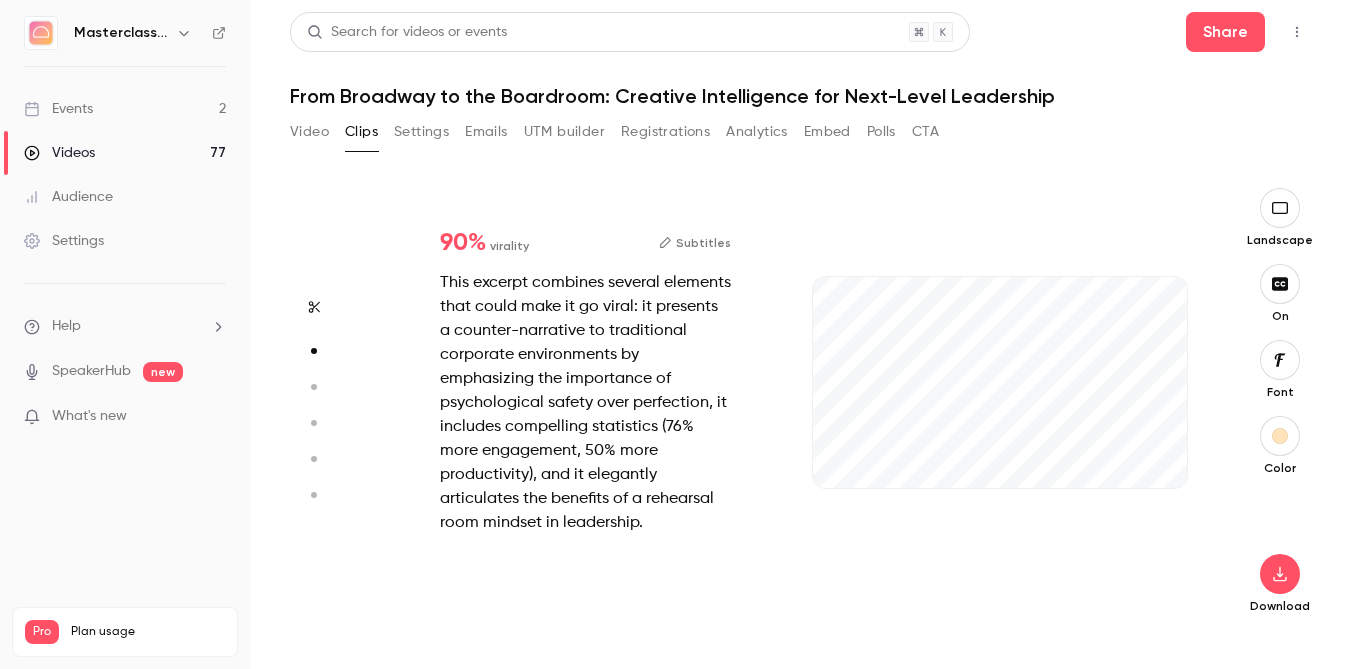 type on "****" 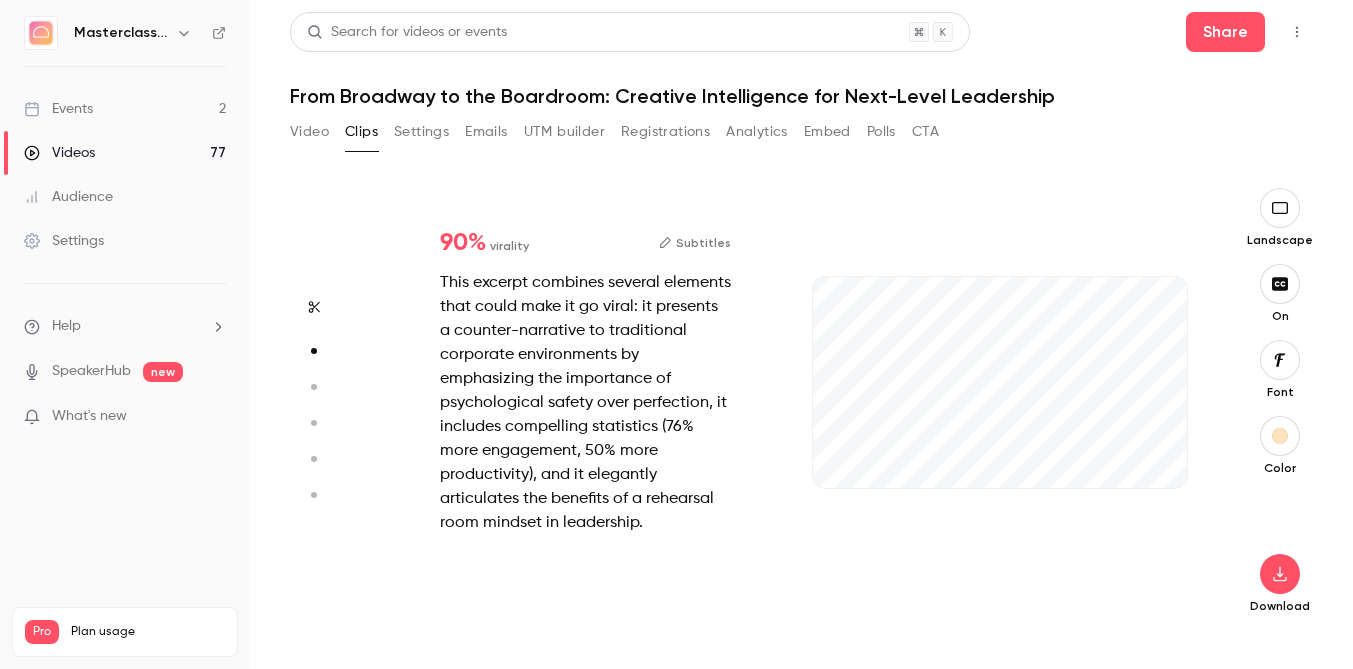 click on "Video" at bounding box center (309, 132) 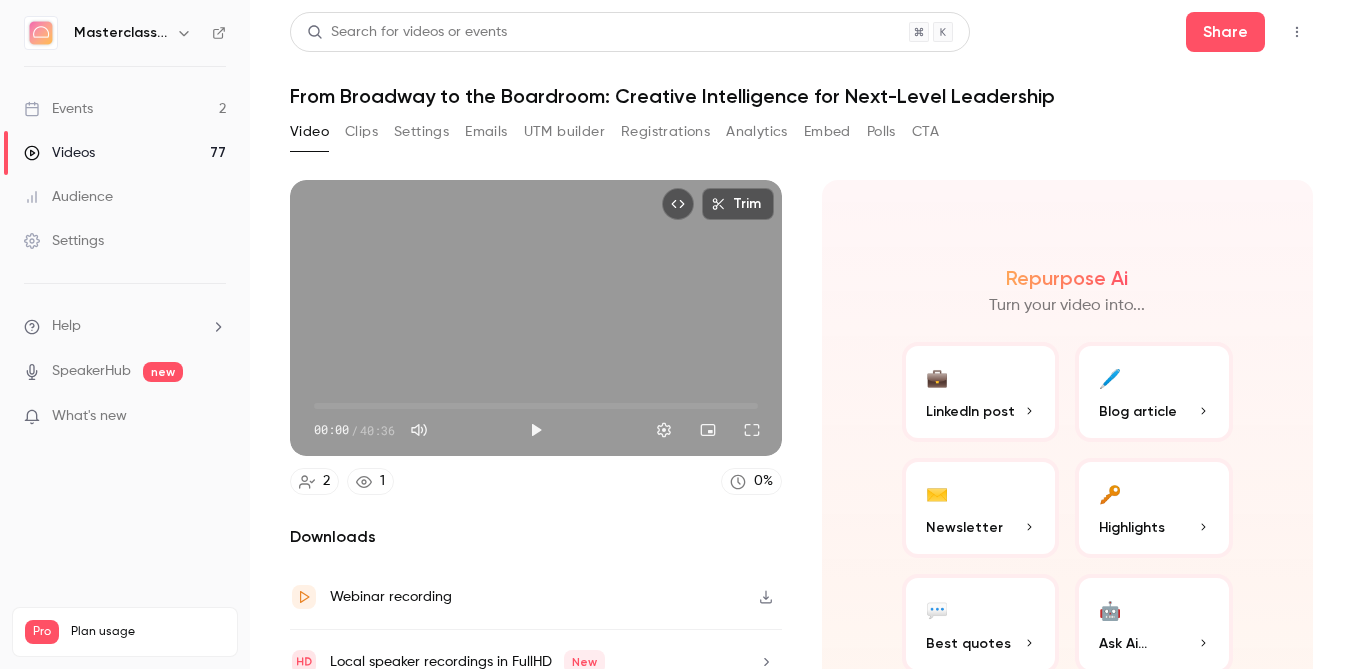 click on "Video Clips Settings Emails UTM builder Registrations Analytics Embed Polls CTA" at bounding box center [614, 132] 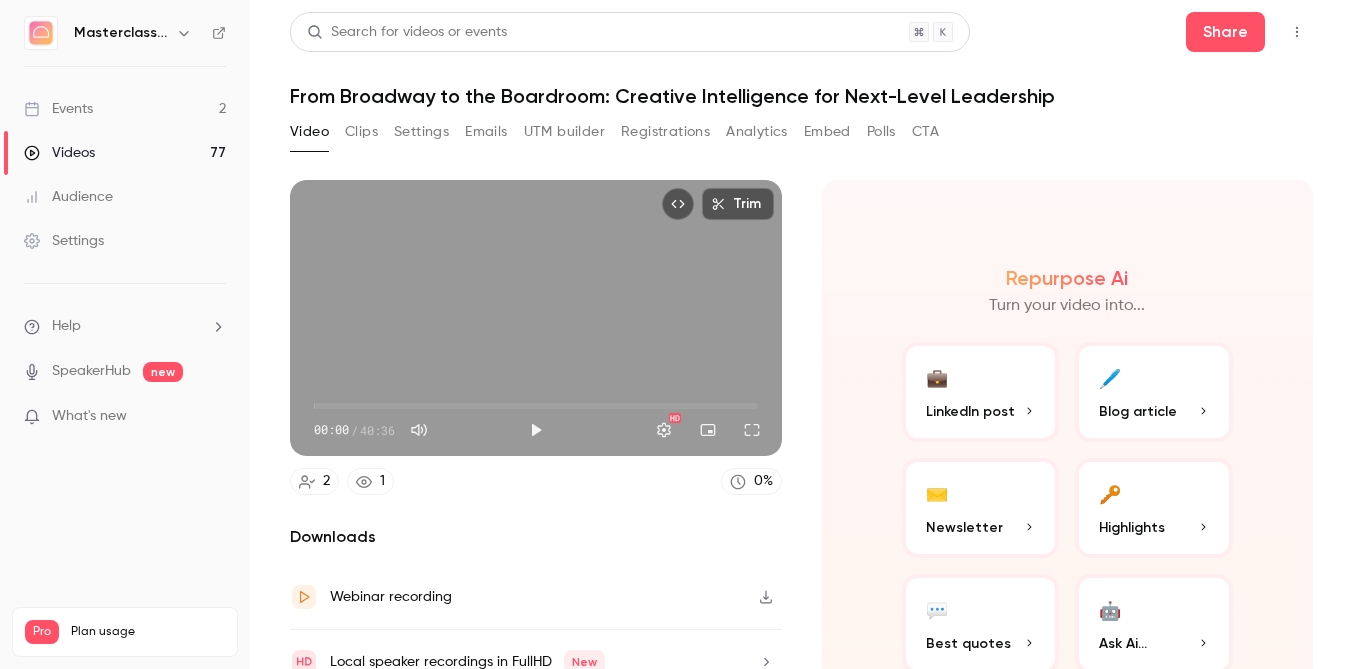 click on "Clips" at bounding box center (361, 132) 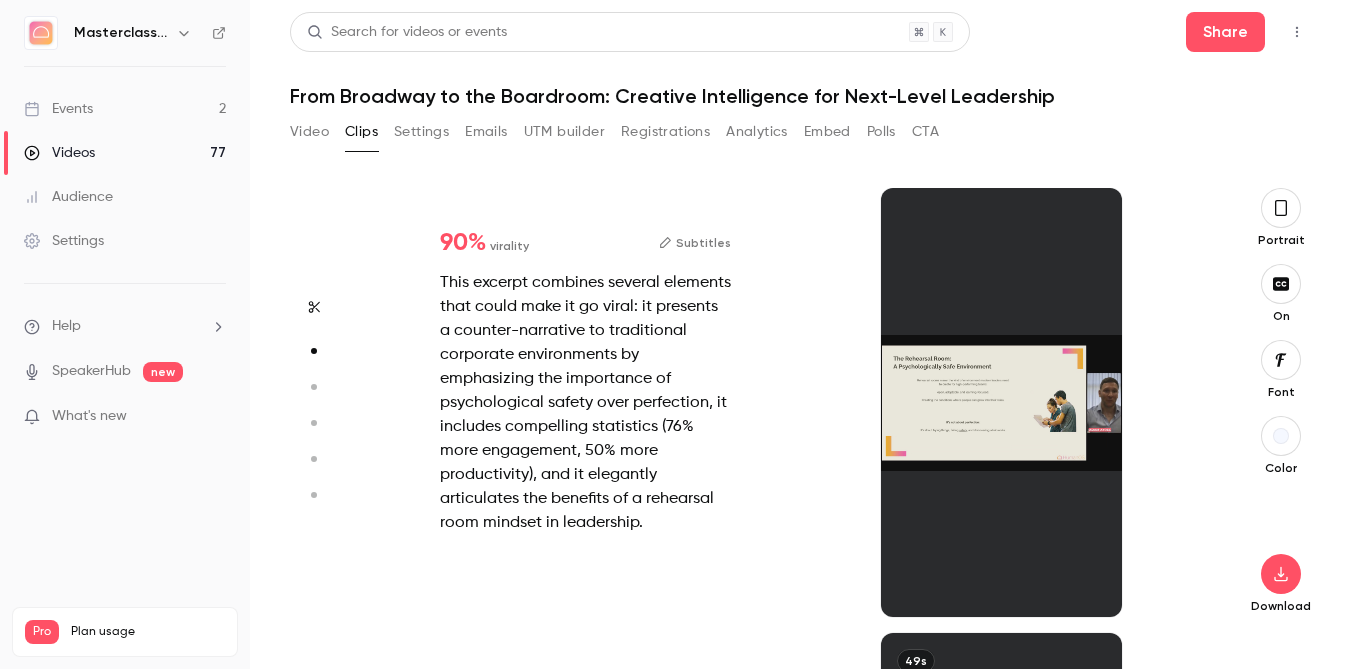 scroll, scrollTop: 445, scrollLeft: 0, axis: vertical 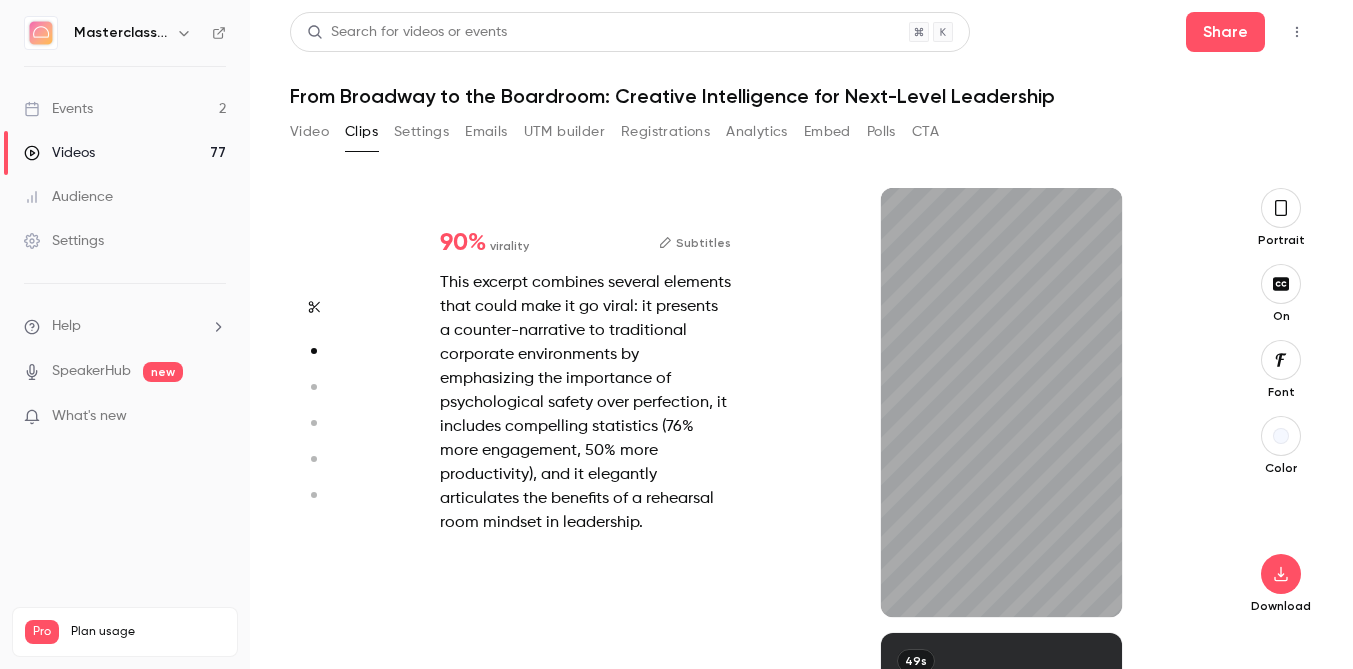 click at bounding box center [1281, 208] 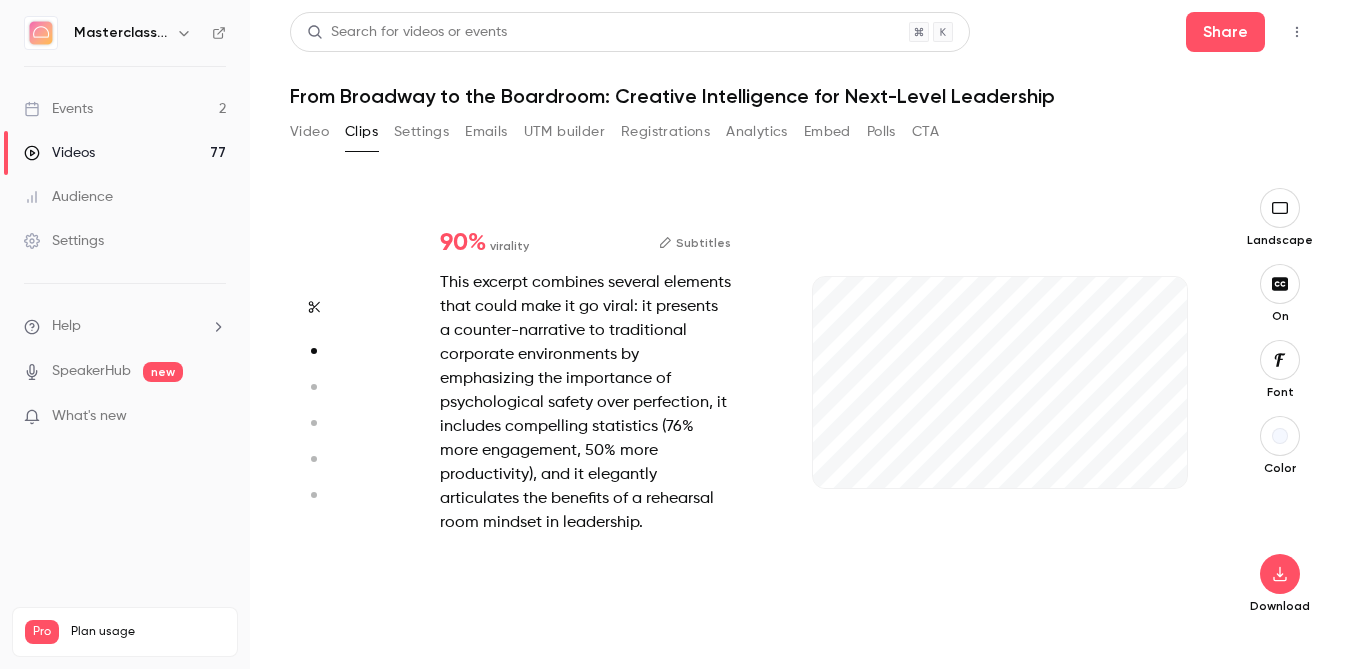 scroll, scrollTop: 445, scrollLeft: 0, axis: vertical 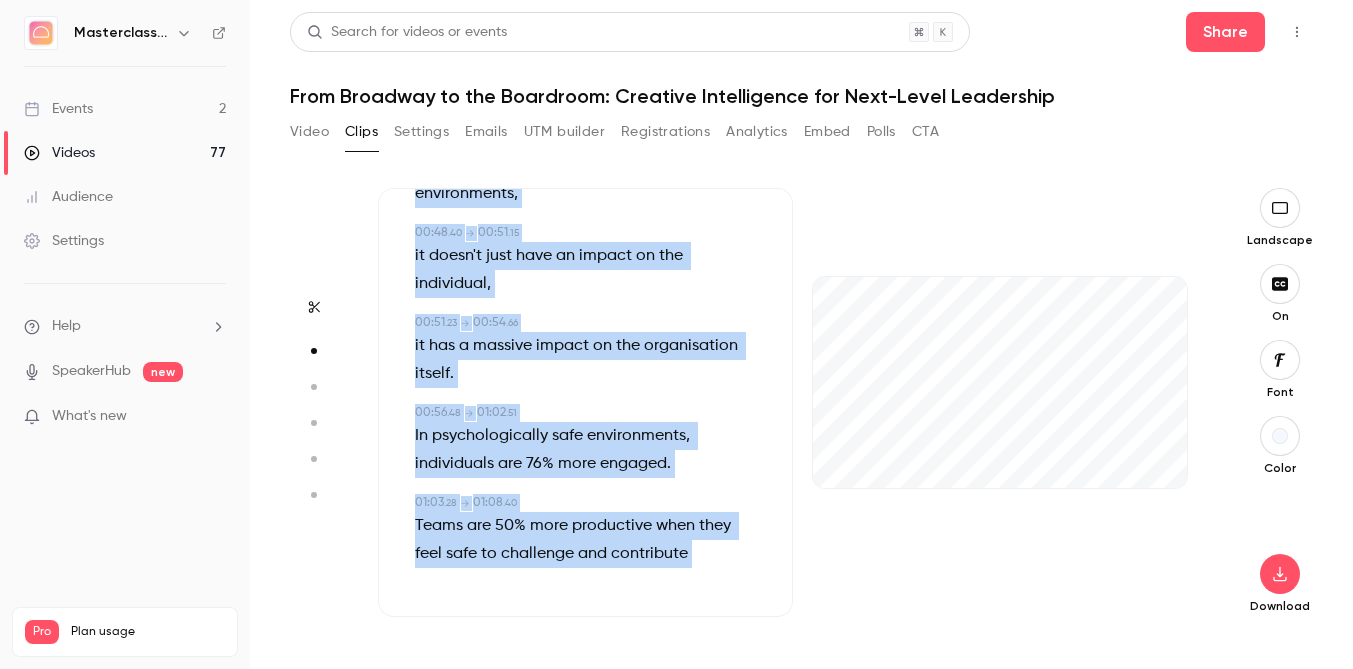 drag, startPoint x: 404, startPoint y: 264, endPoint x: 717, endPoint y: 677, distance: 518.20654 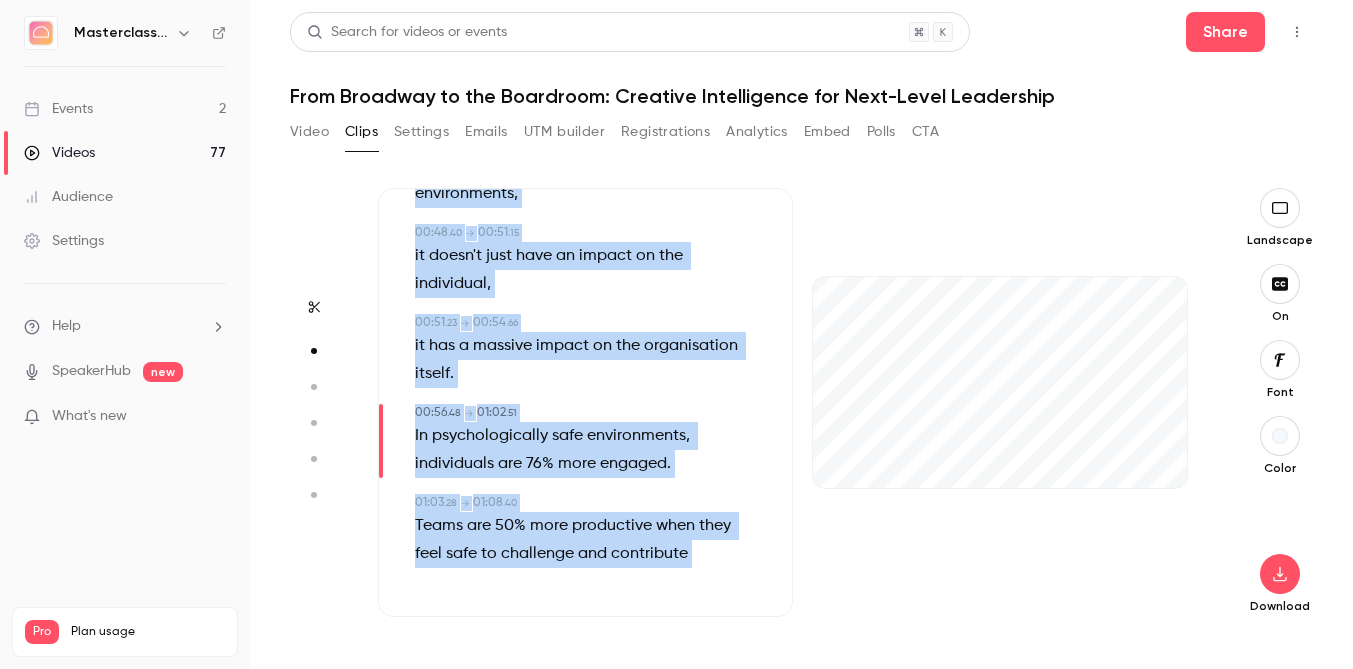 type on "****" 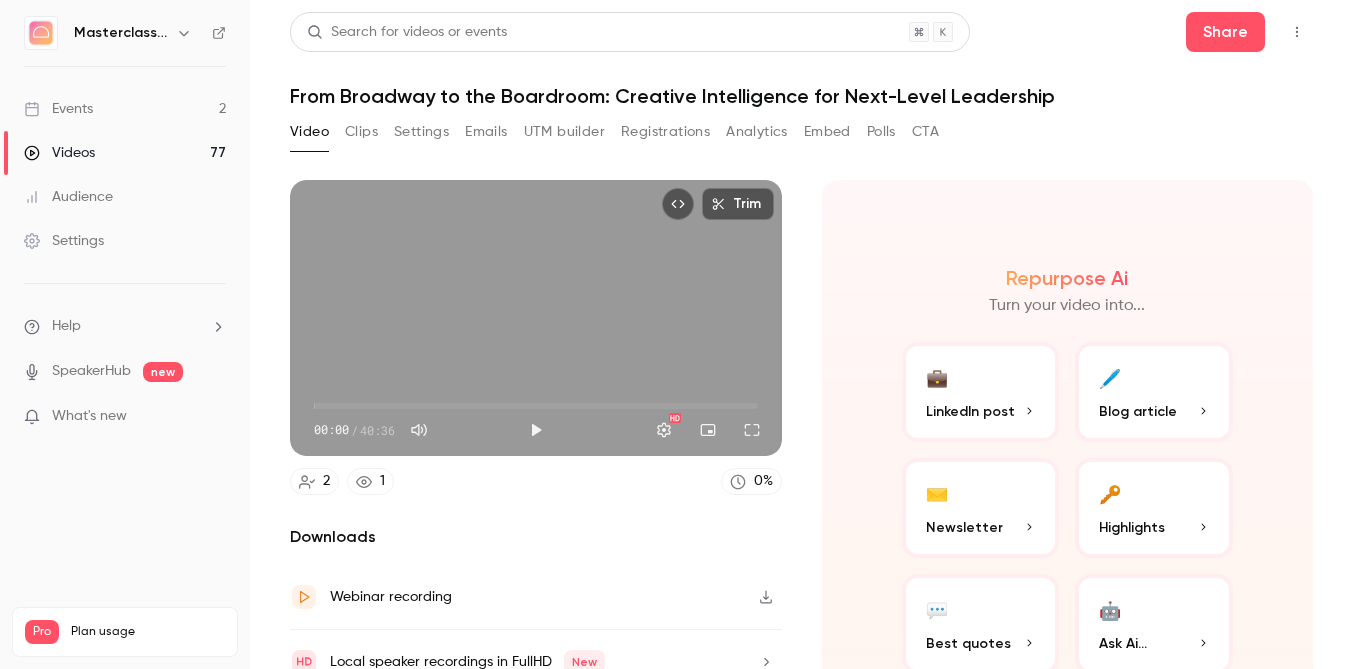 scroll, scrollTop: 90, scrollLeft: 0, axis: vertical 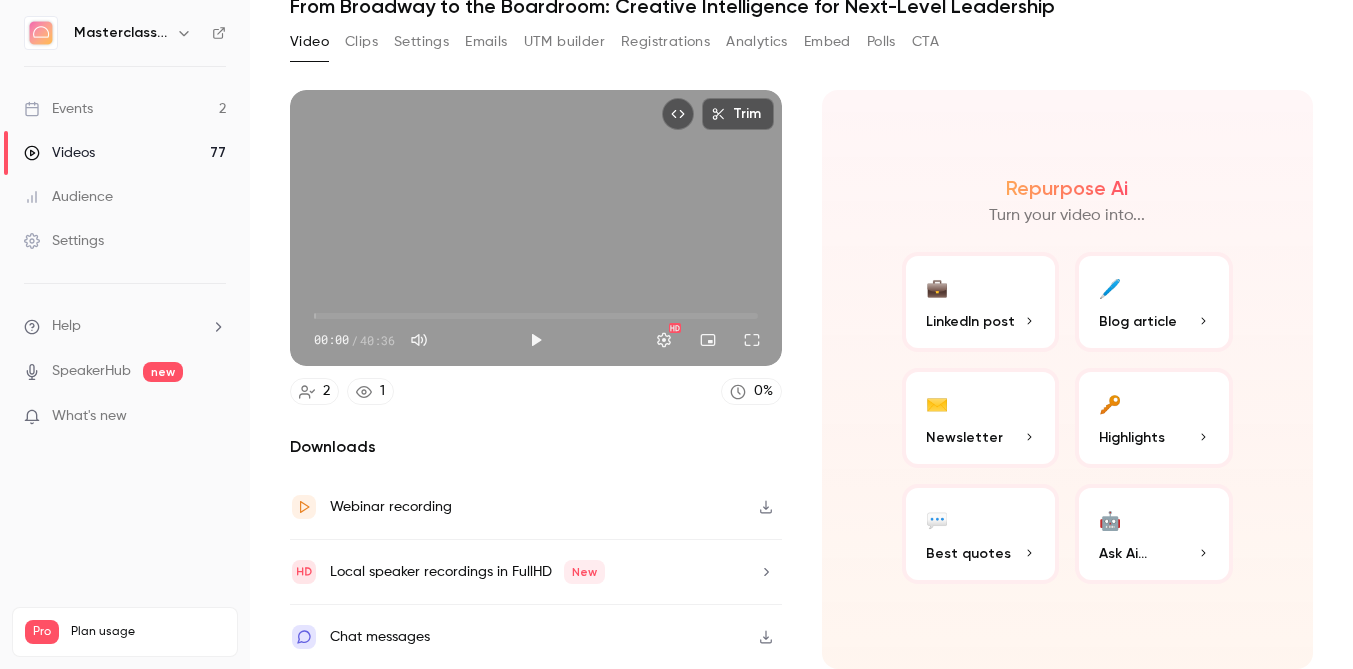 click on "💼 LinkedIn post" at bounding box center [981, 302] 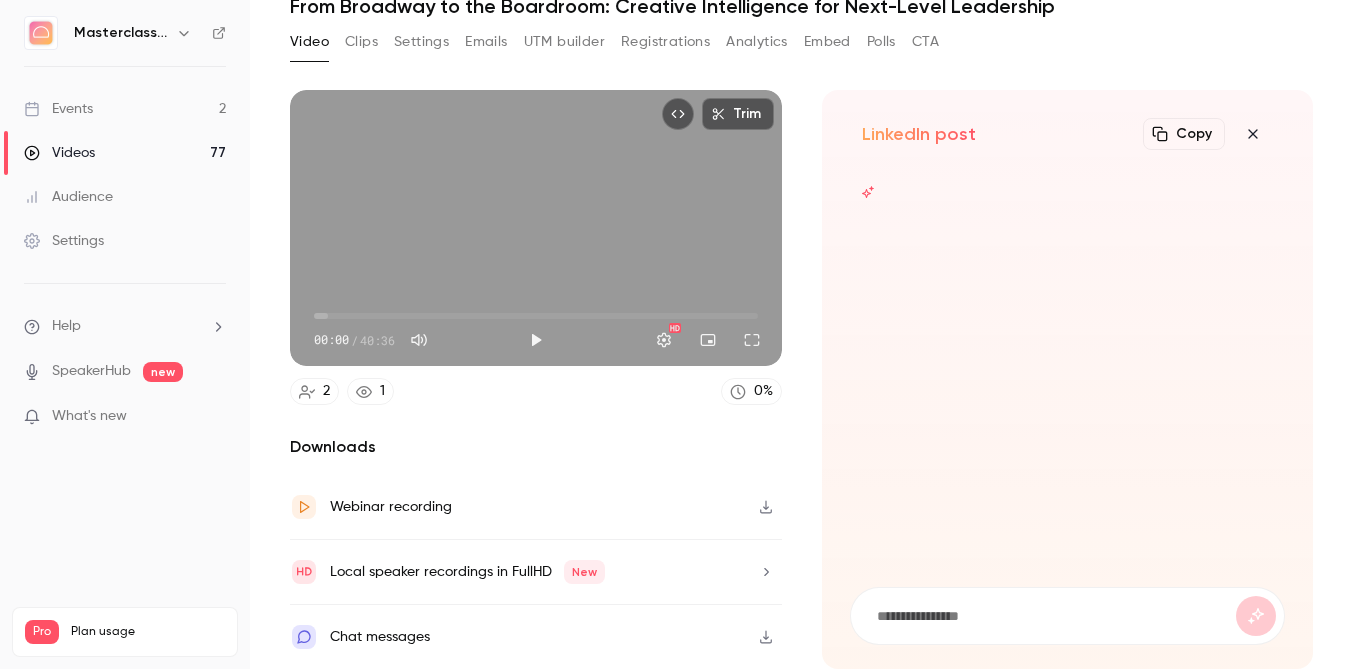 scroll, scrollTop: 79, scrollLeft: 0, axis: vertical 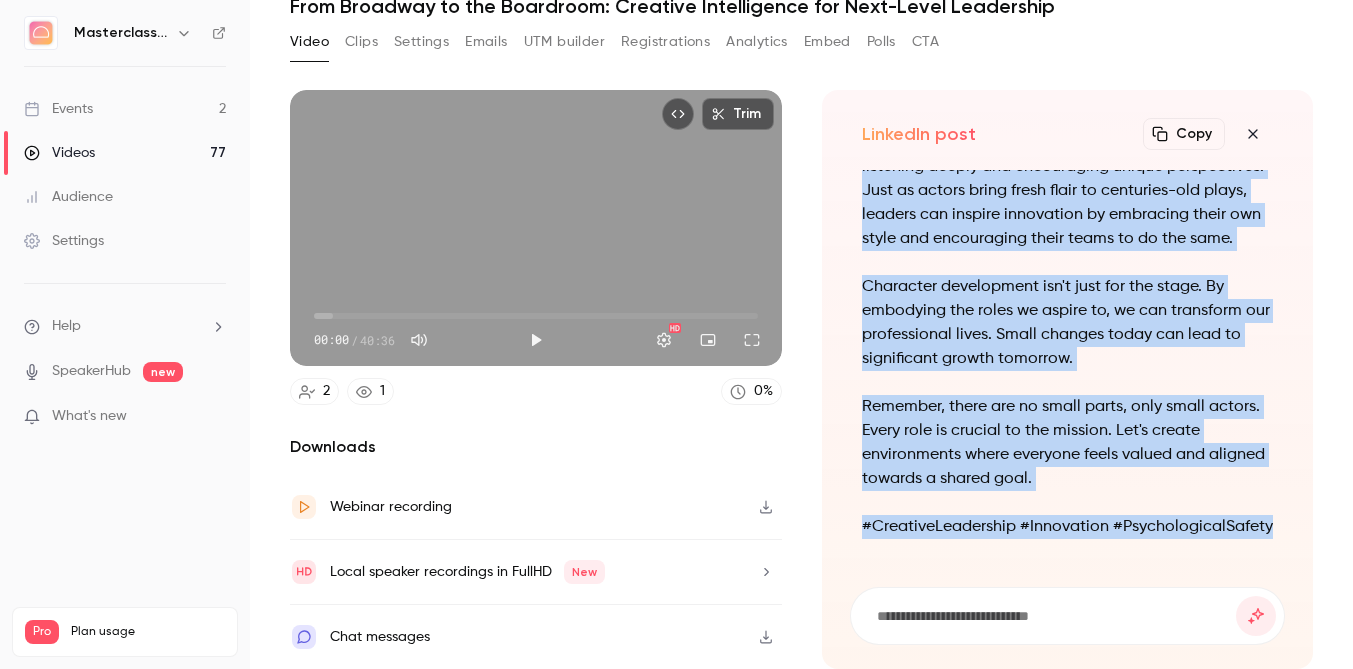 drag, startPoint x: 863, startPoint y: 186, endPoint x: 1366, endPoint y: 522, distance: 604.9008 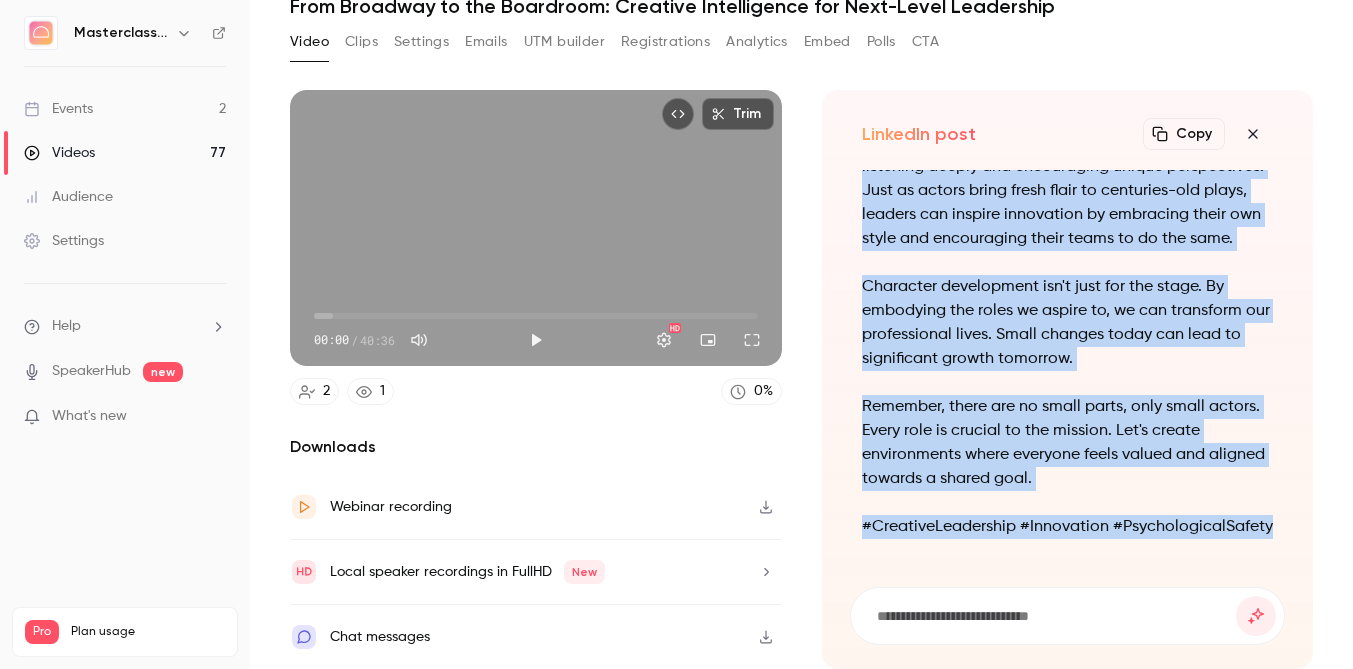 click 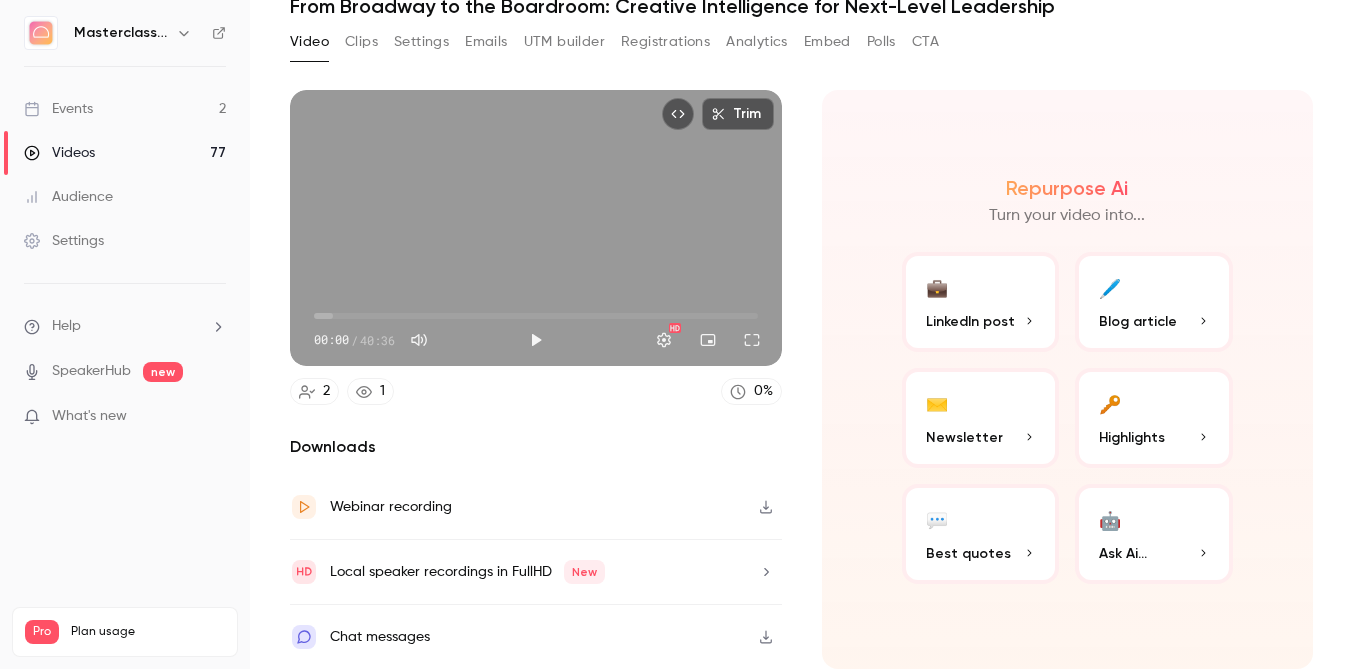 click on "Clips" at bounding box center (361, 42) 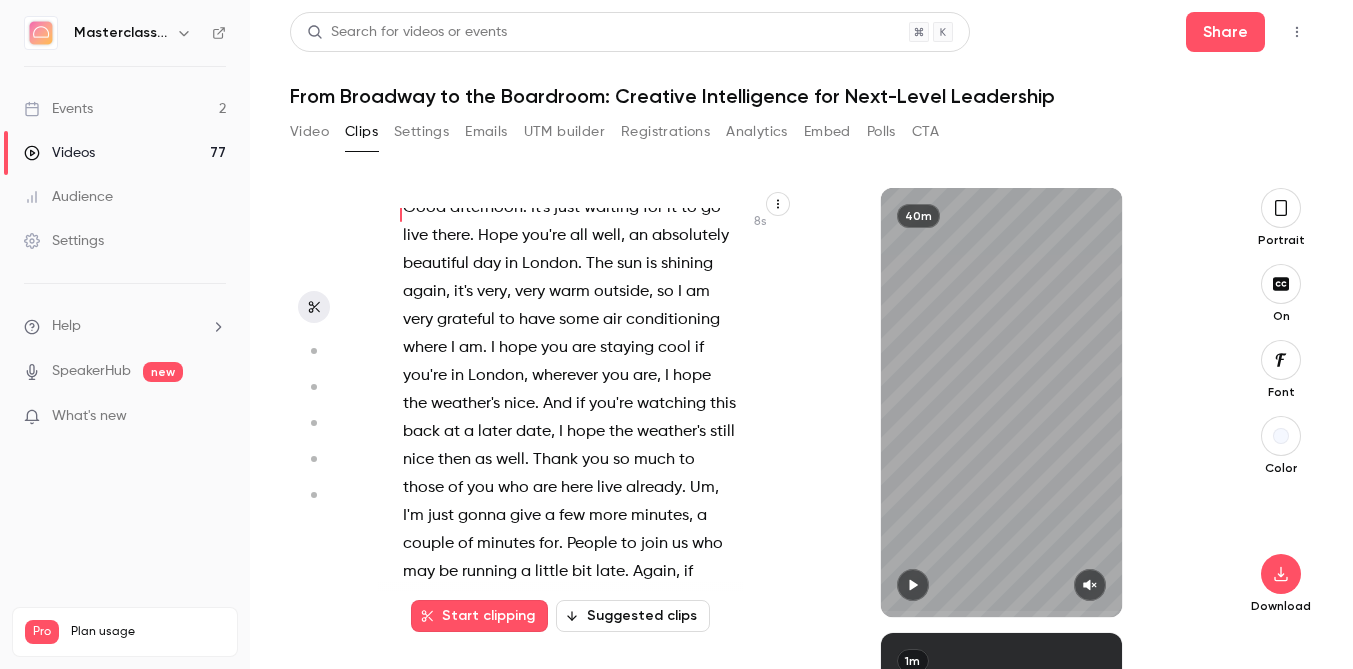 scroll, scrollTop: 505, scrollLeft: 0, axis: vertical 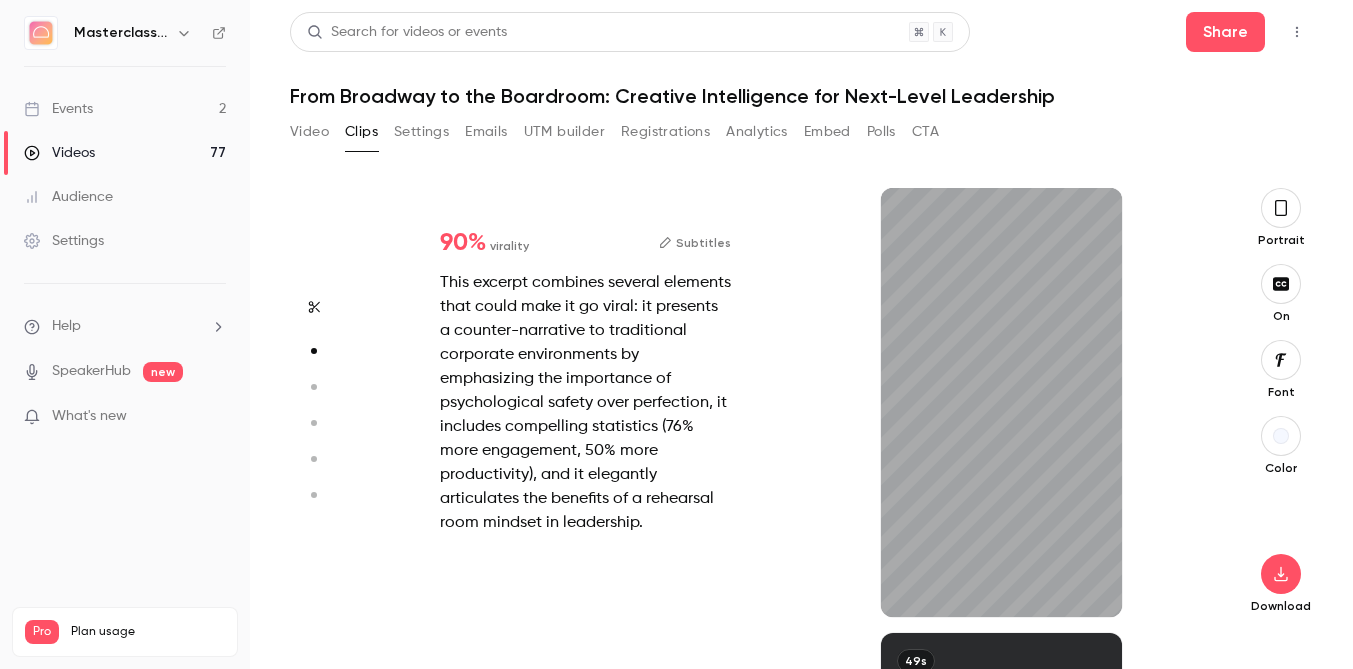 click at bounding box center (1281, 208) 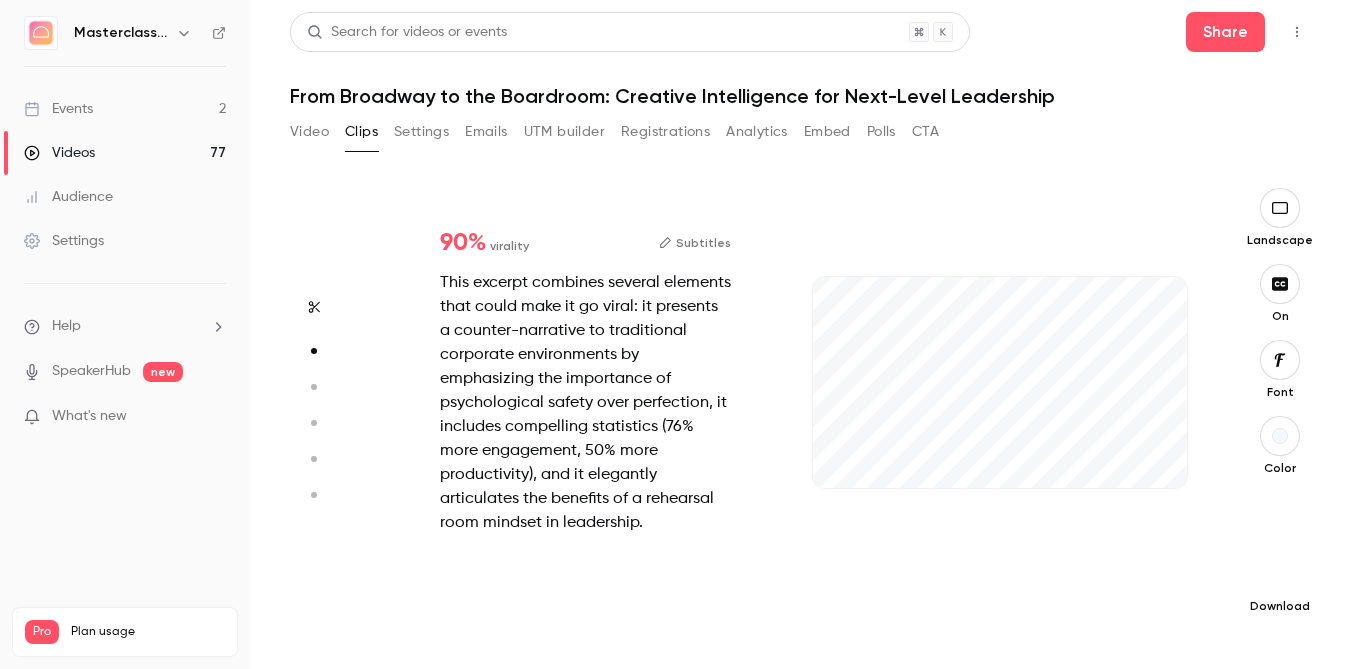 click at bounding box center [1280, 574] 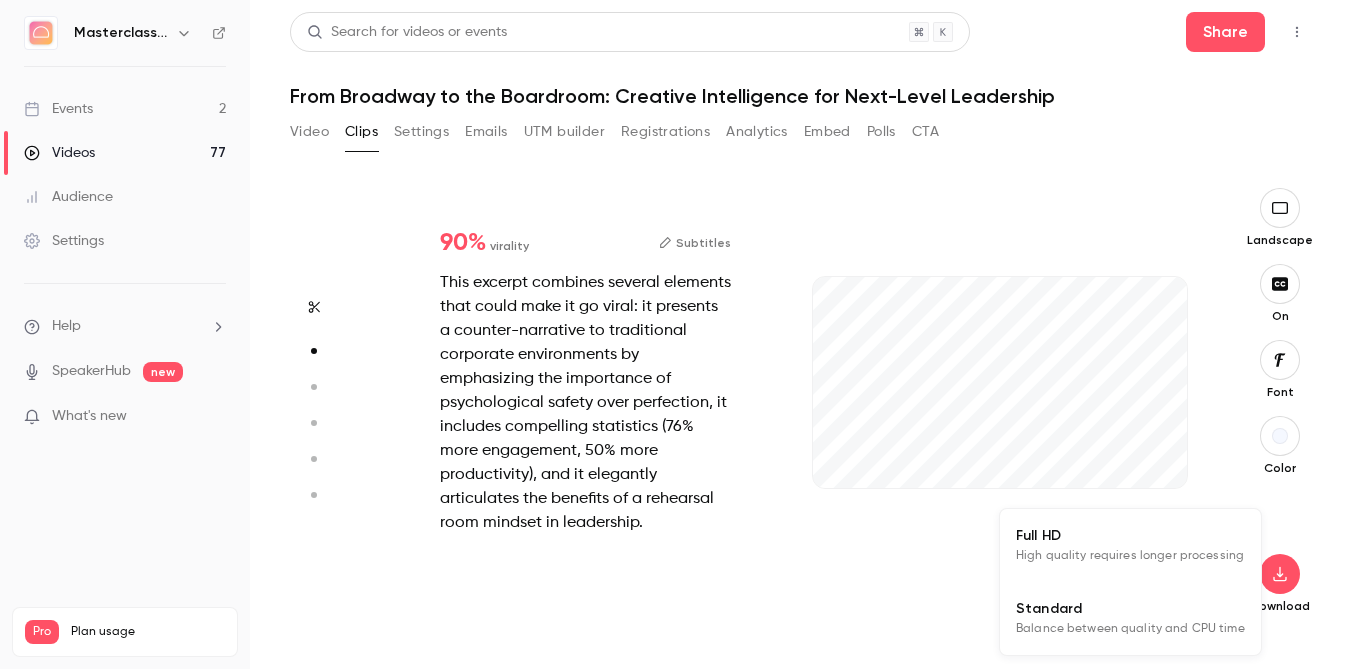click on "High quality requires longer processing" at bounding box center (1130, 556) 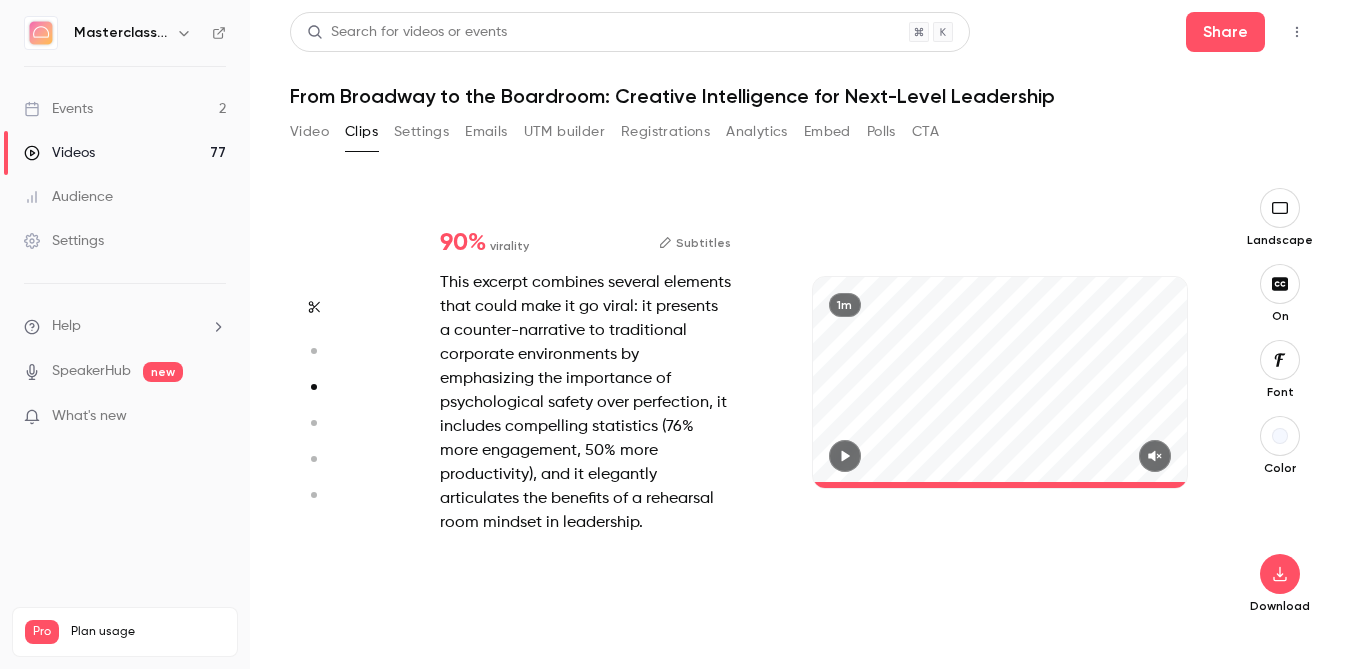 type on "*" 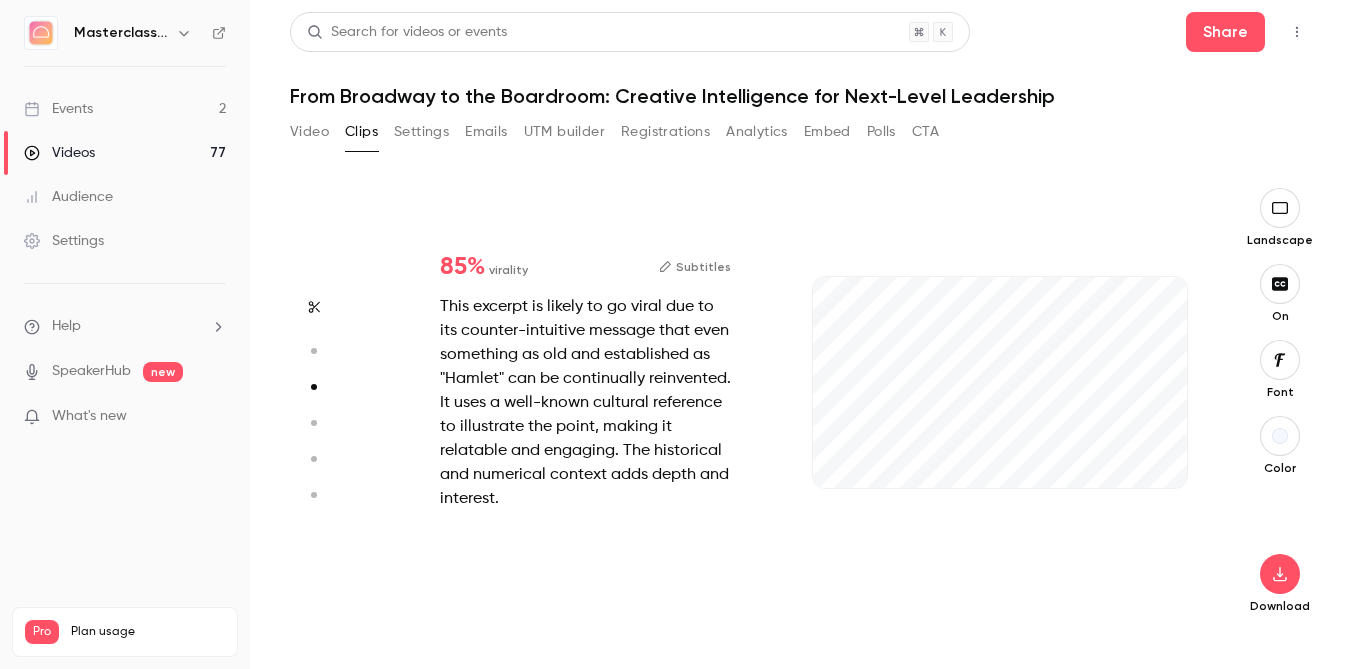 scroll, scrollTop: 890, scrollLeft: 0, axis: vertical 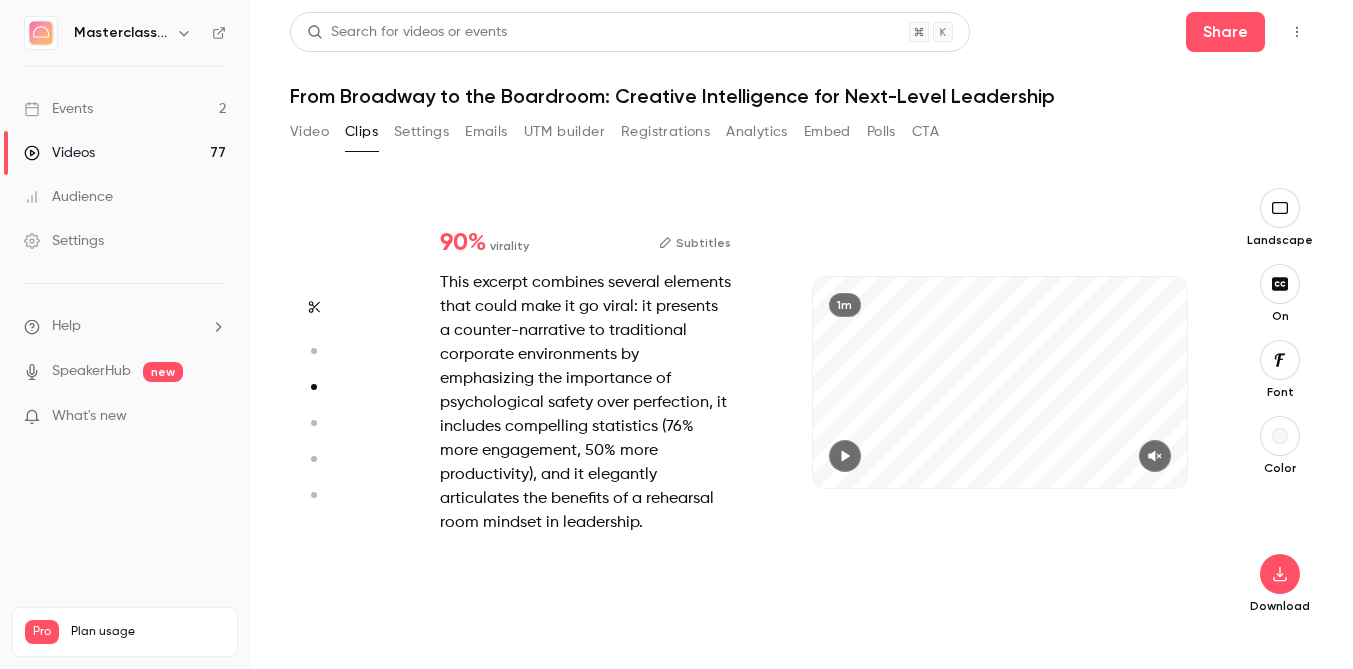 type on "*" 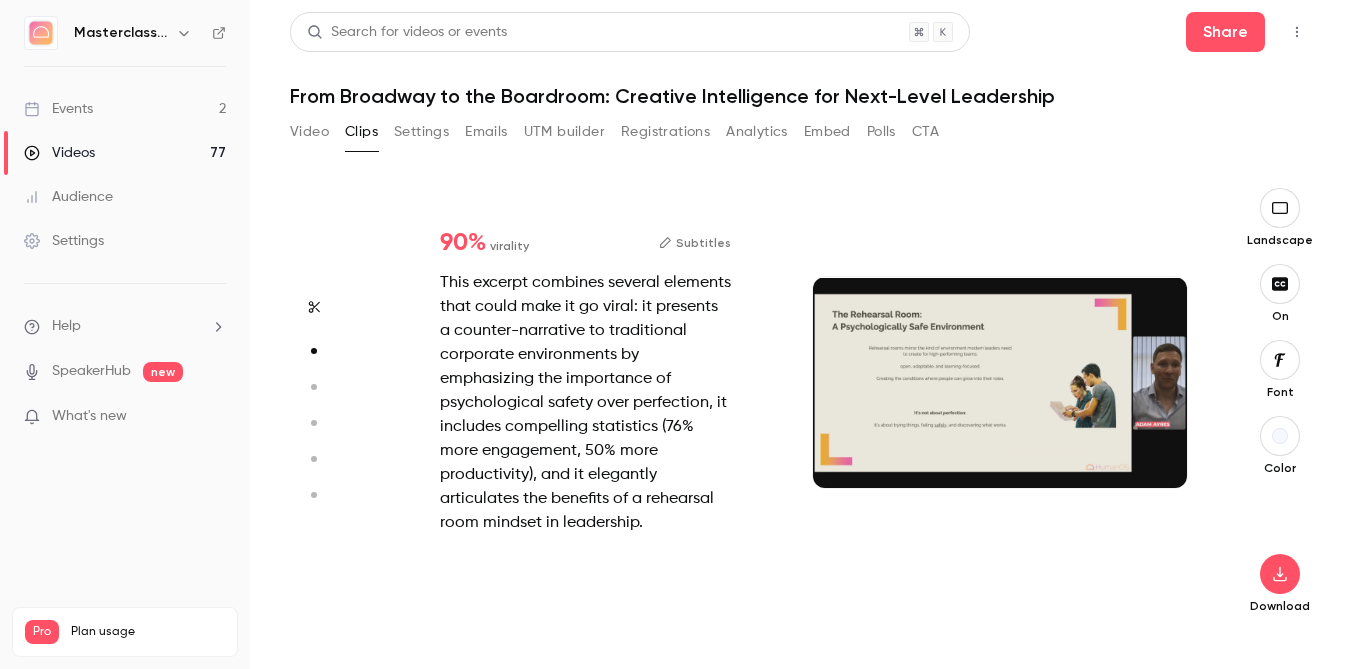 scroll, scrollTop: 445, scrollLeft: 0, axis: vertical 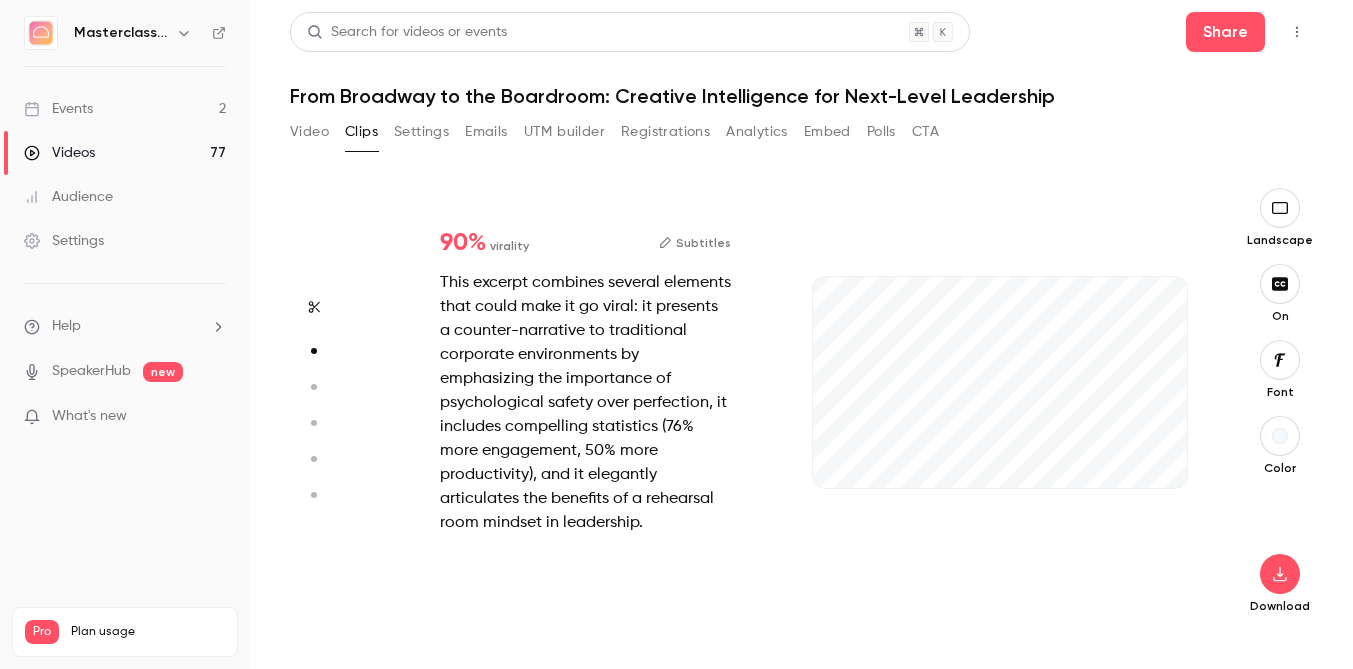 click on "Landscape" at bounding box center (1280, 240) 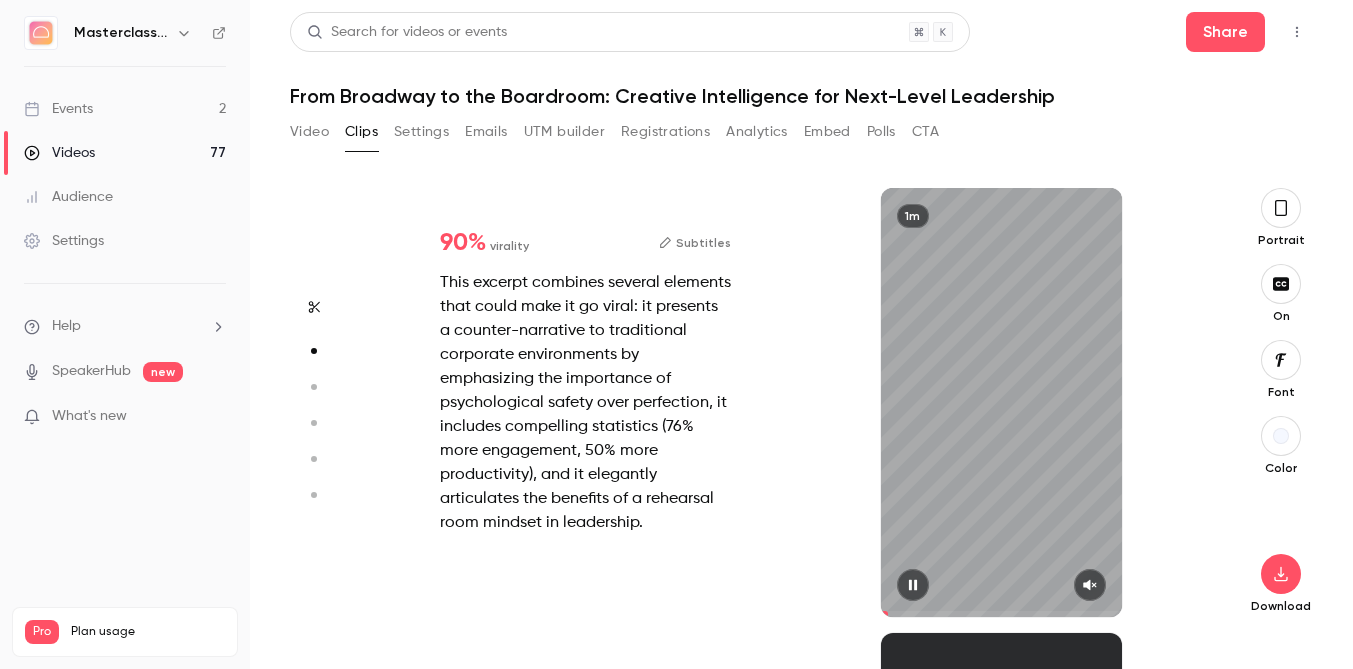 type on "*" 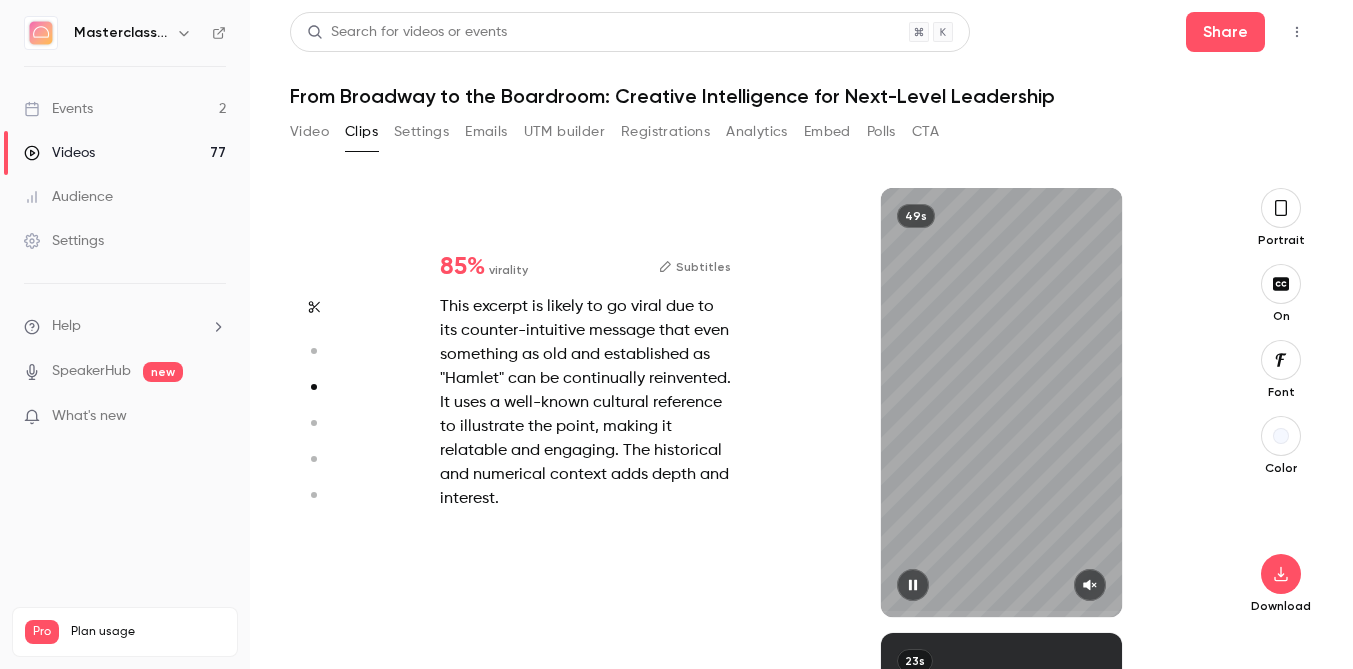 scroll, scrollTop: 890, scrollLeft: 0, axis: vertical 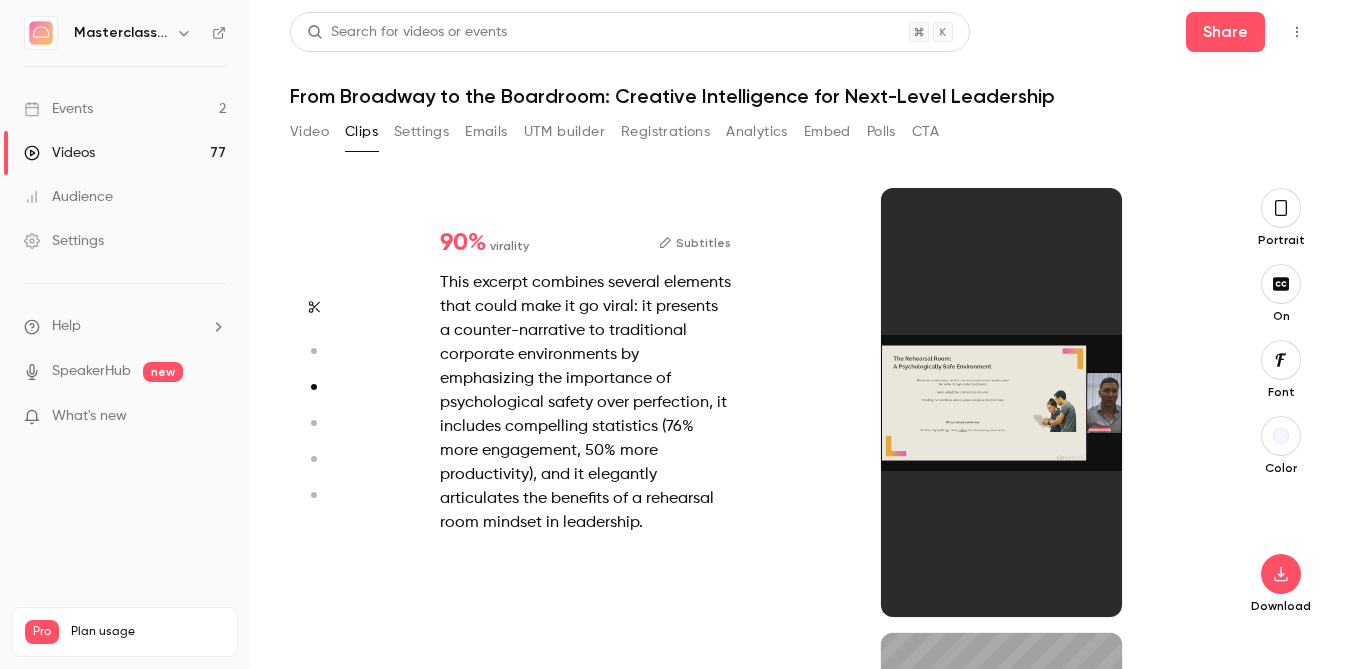 type on "*" 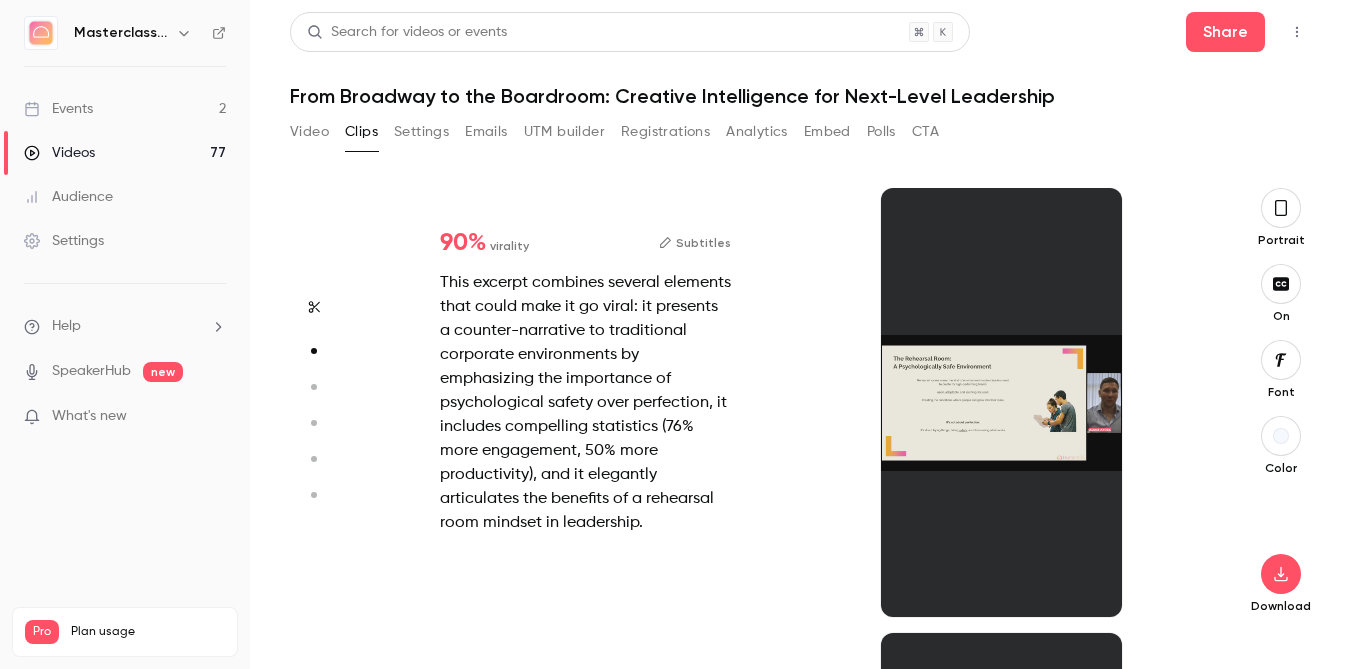 scroll, scrollTop: 445, scrollLeft: 0, axis: vertical 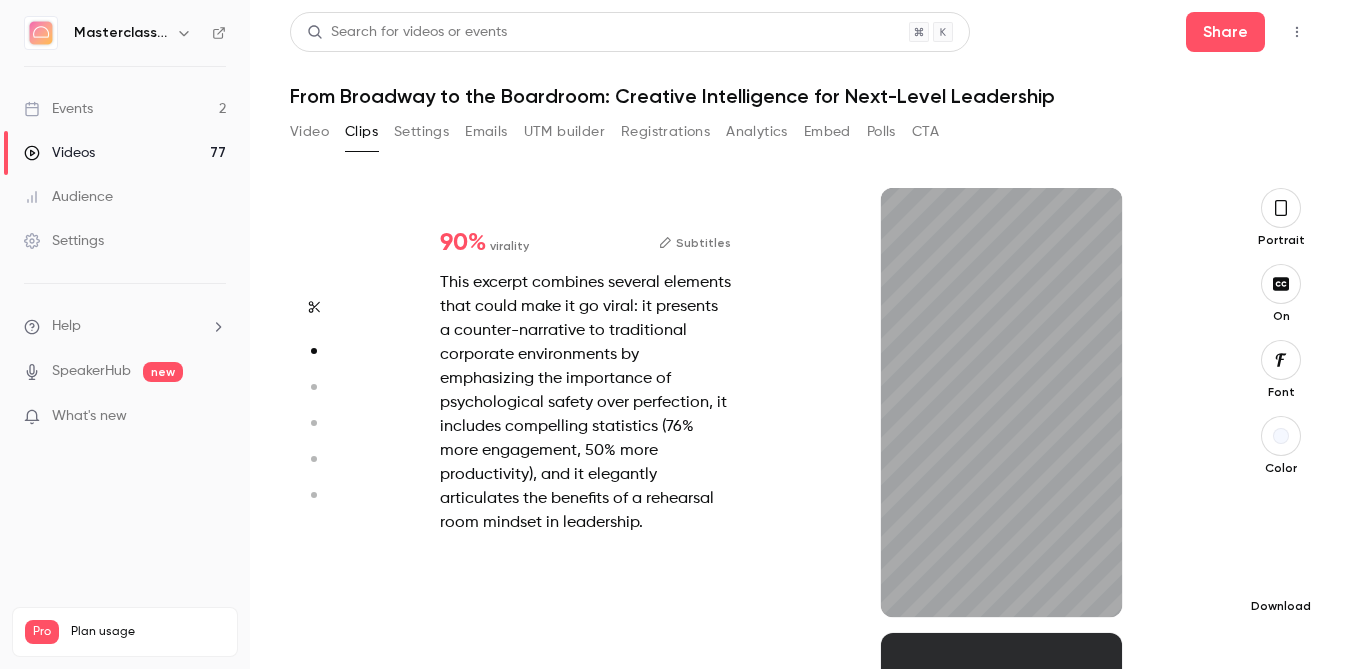 click at bounding box center [1281, 574] 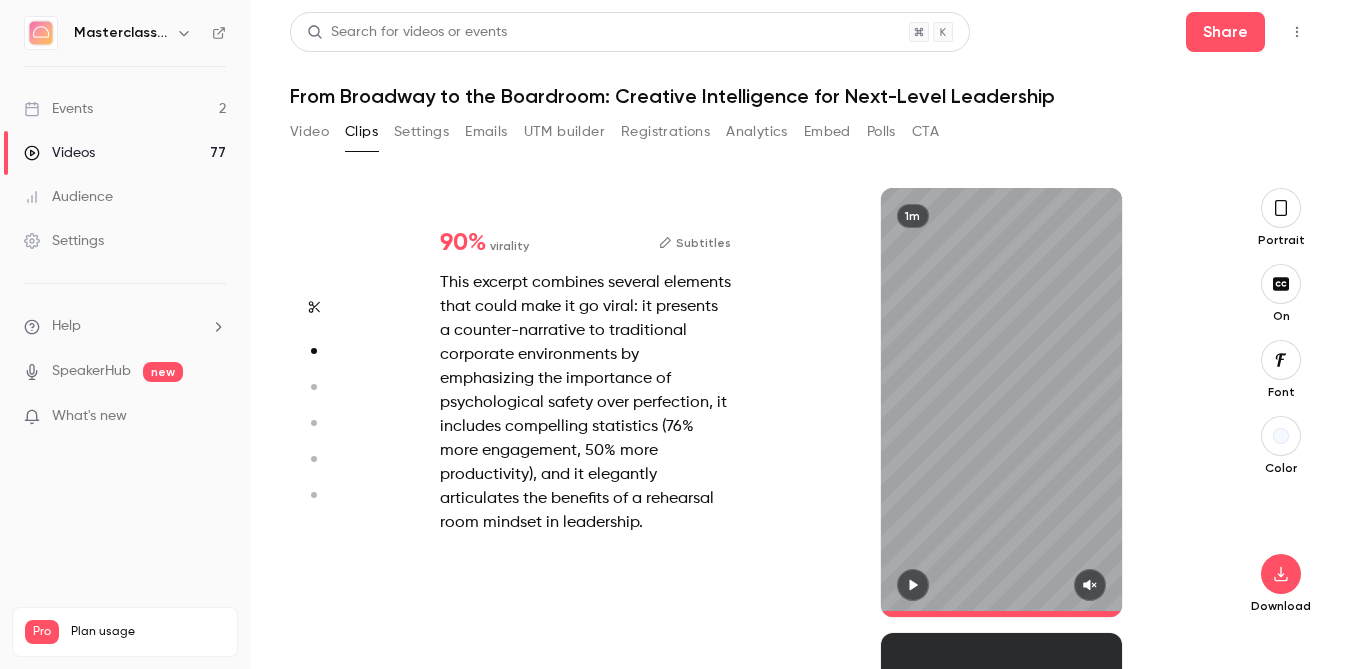 type on "****" 